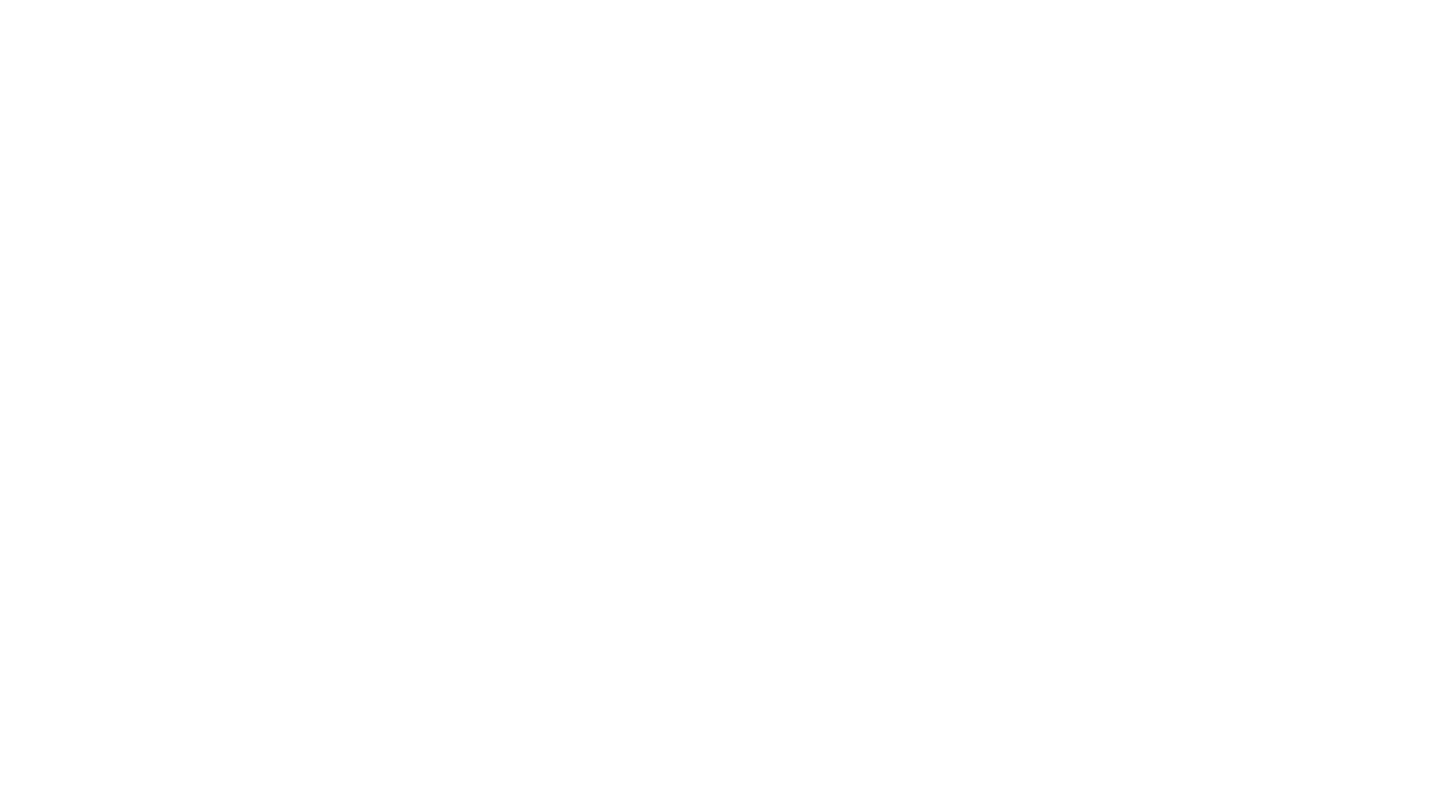 scroll, scrollTop: 0, scrollLeft: 0, axis: both 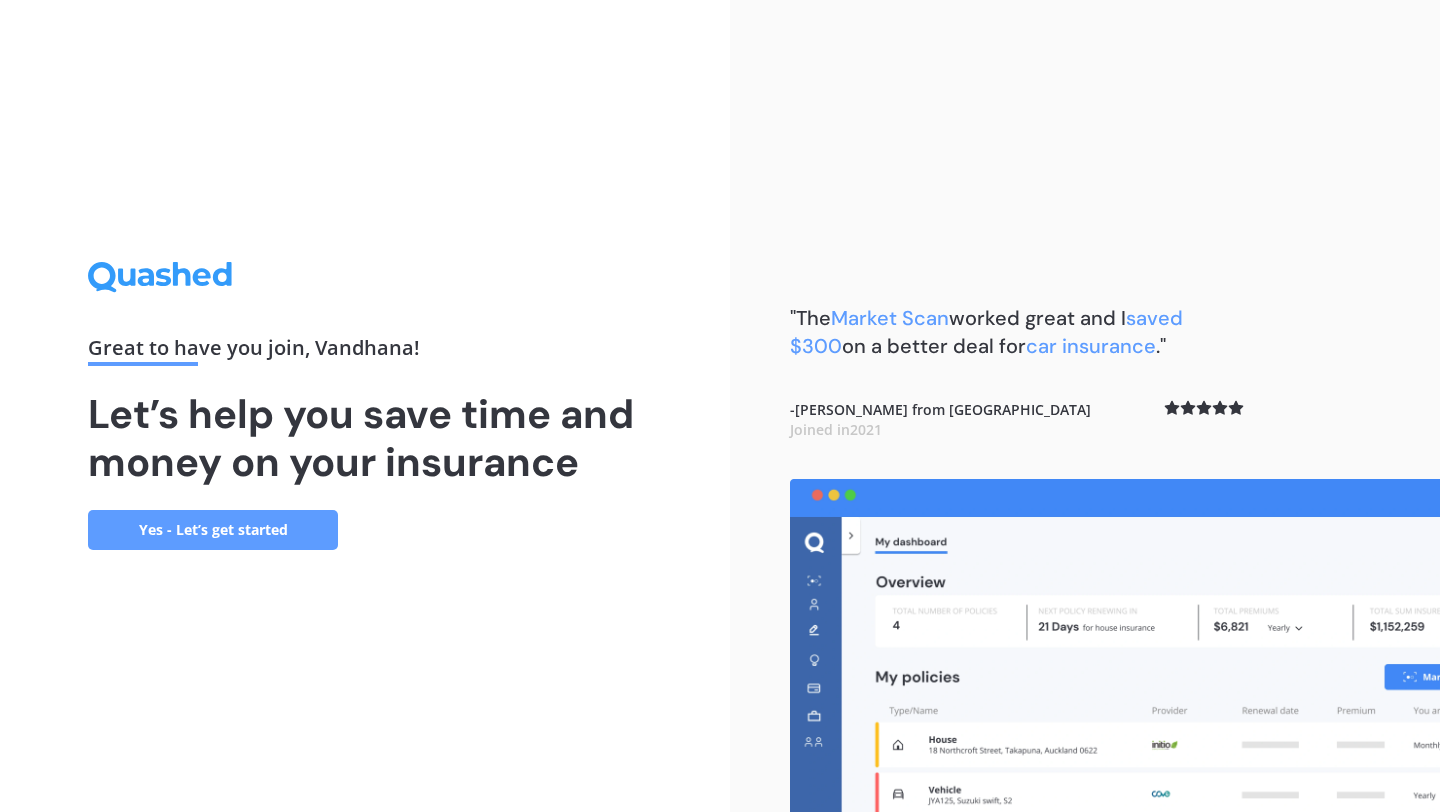 click on "Yes - Let’s get started" at bounding box center (213, 530) 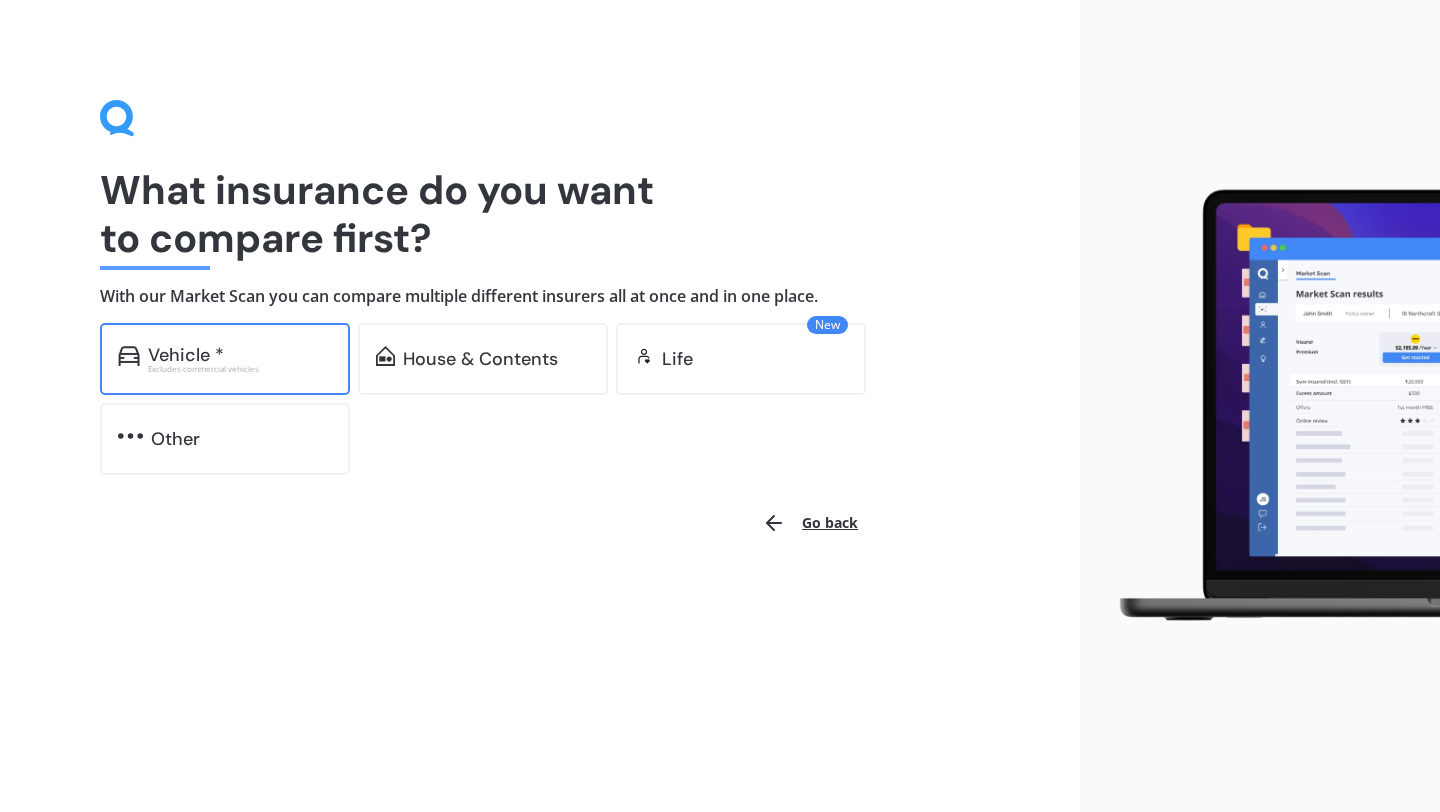 click on "Excludes commercial vehicles" at bounding box center (240, 369) 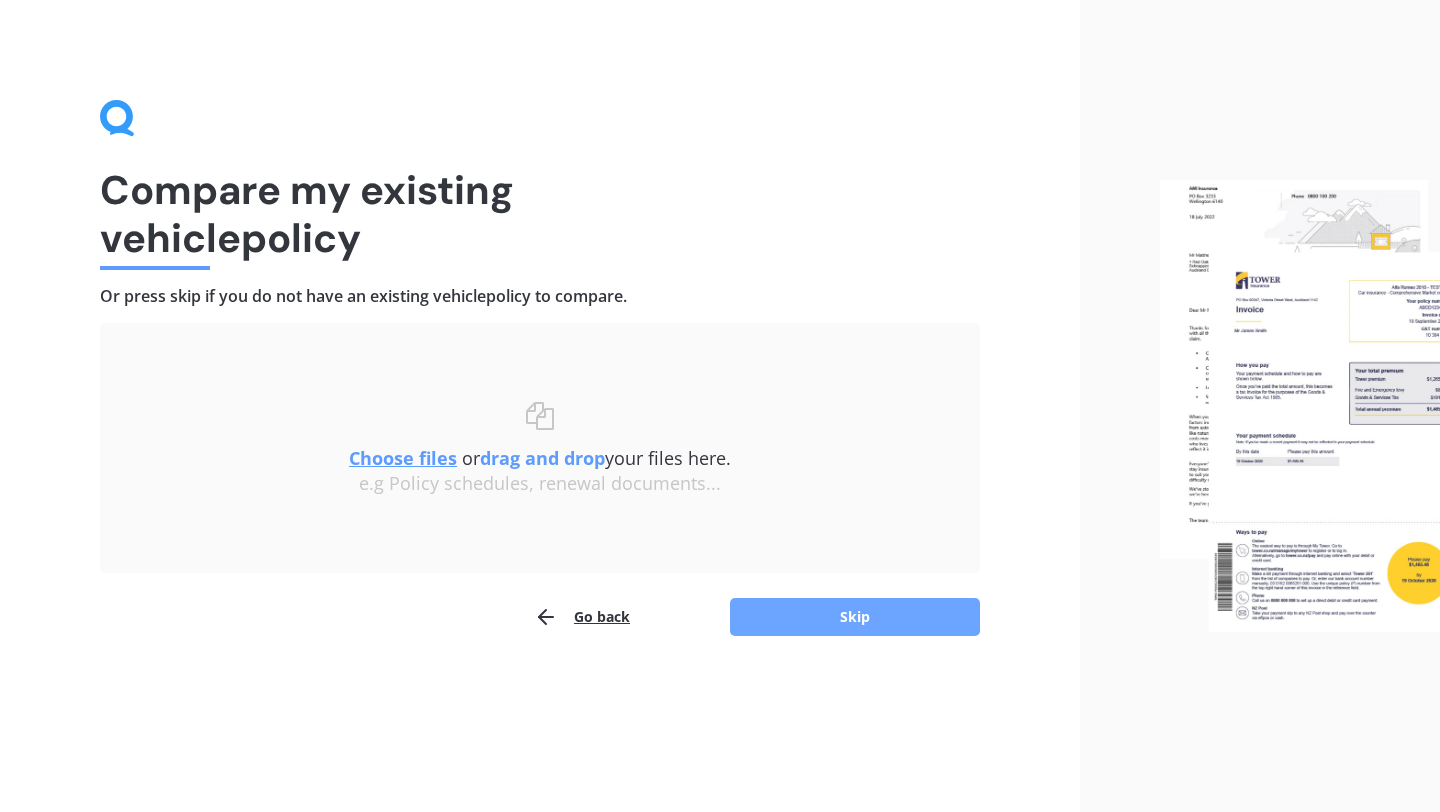click on "Skip" at bounding box center [855, 617] 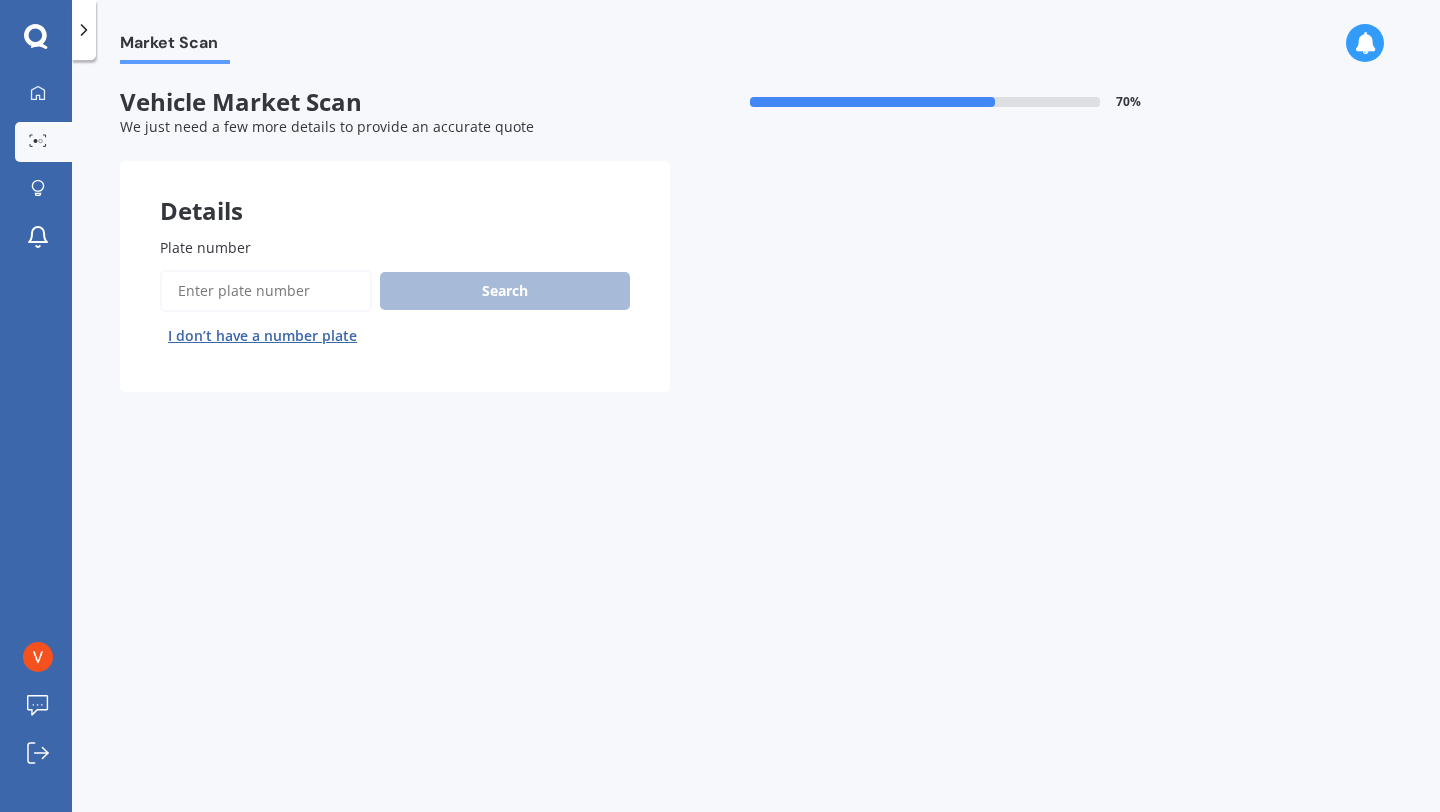 click on "Plate number" at bounding box center (266, 291) 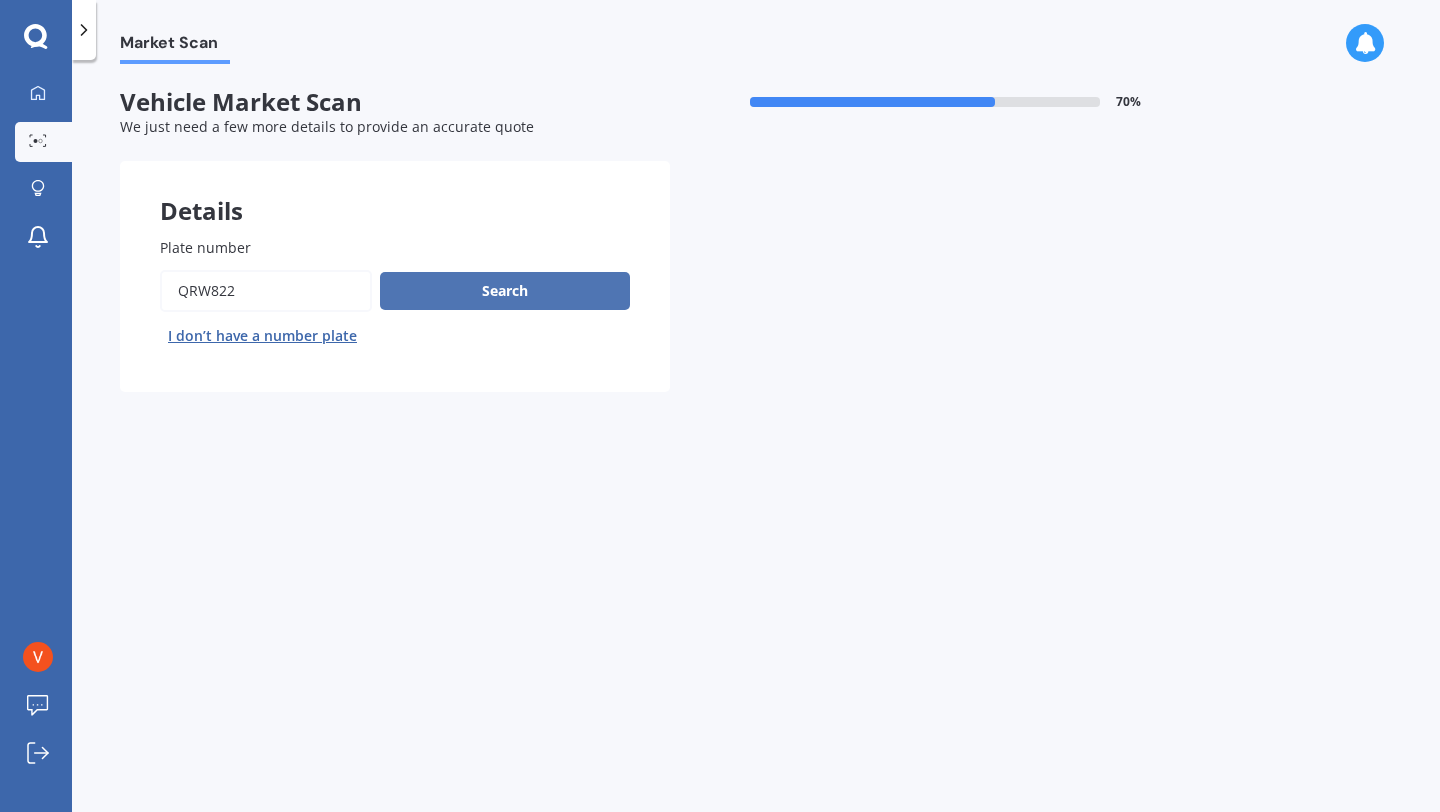 type on "QRW822" 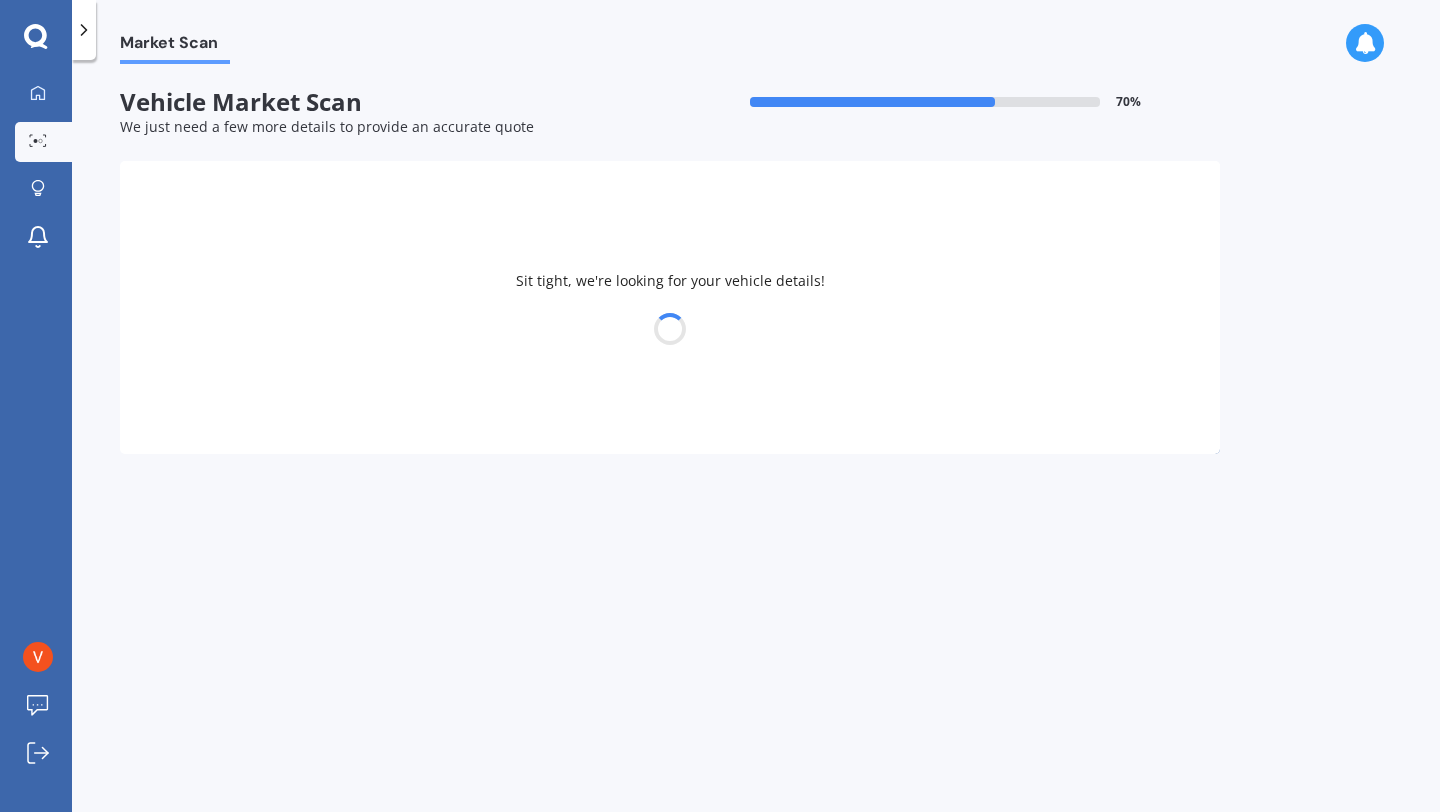 select on "TOYOTA" 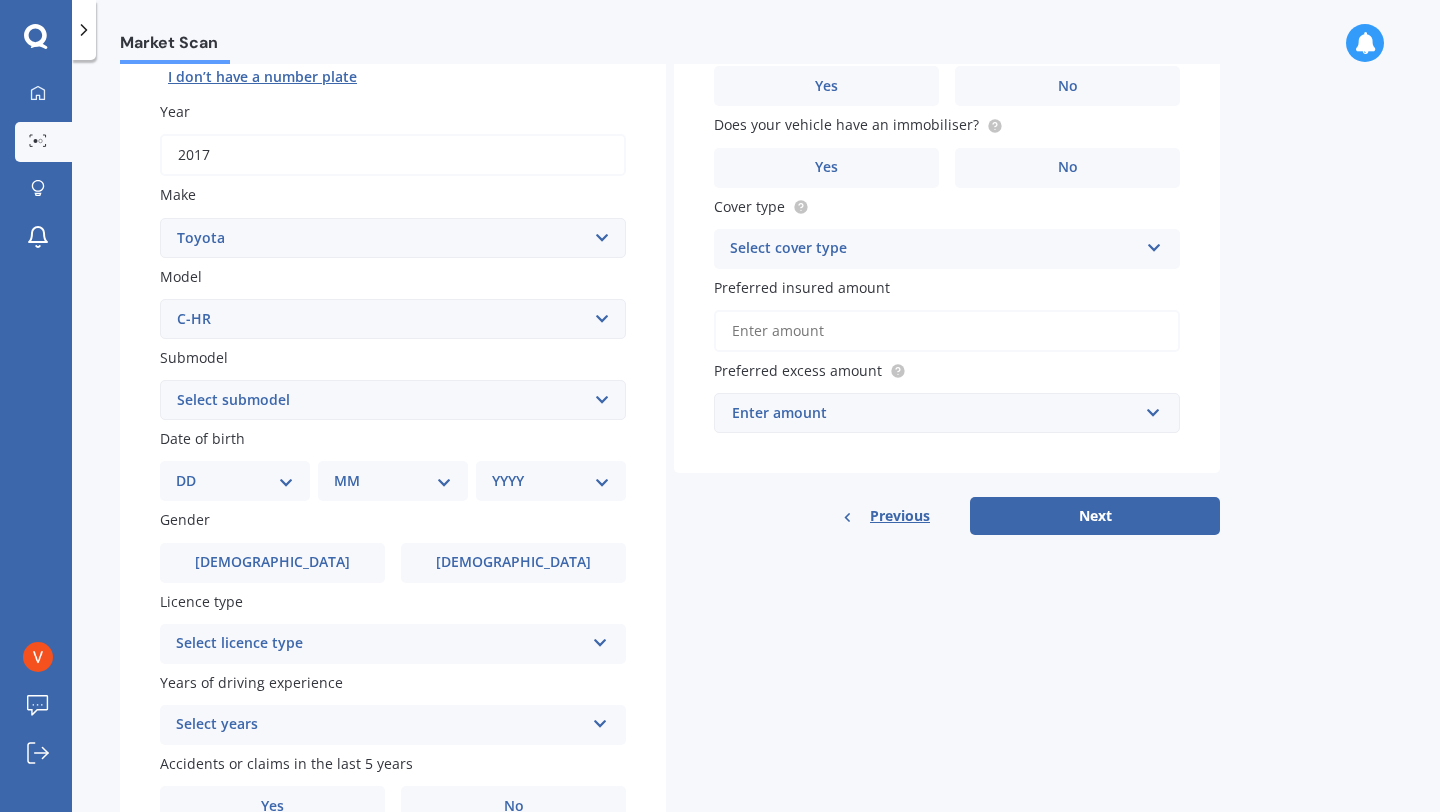 scroll, scrollTop: 265, scrollLeft: 0, axis: vertical 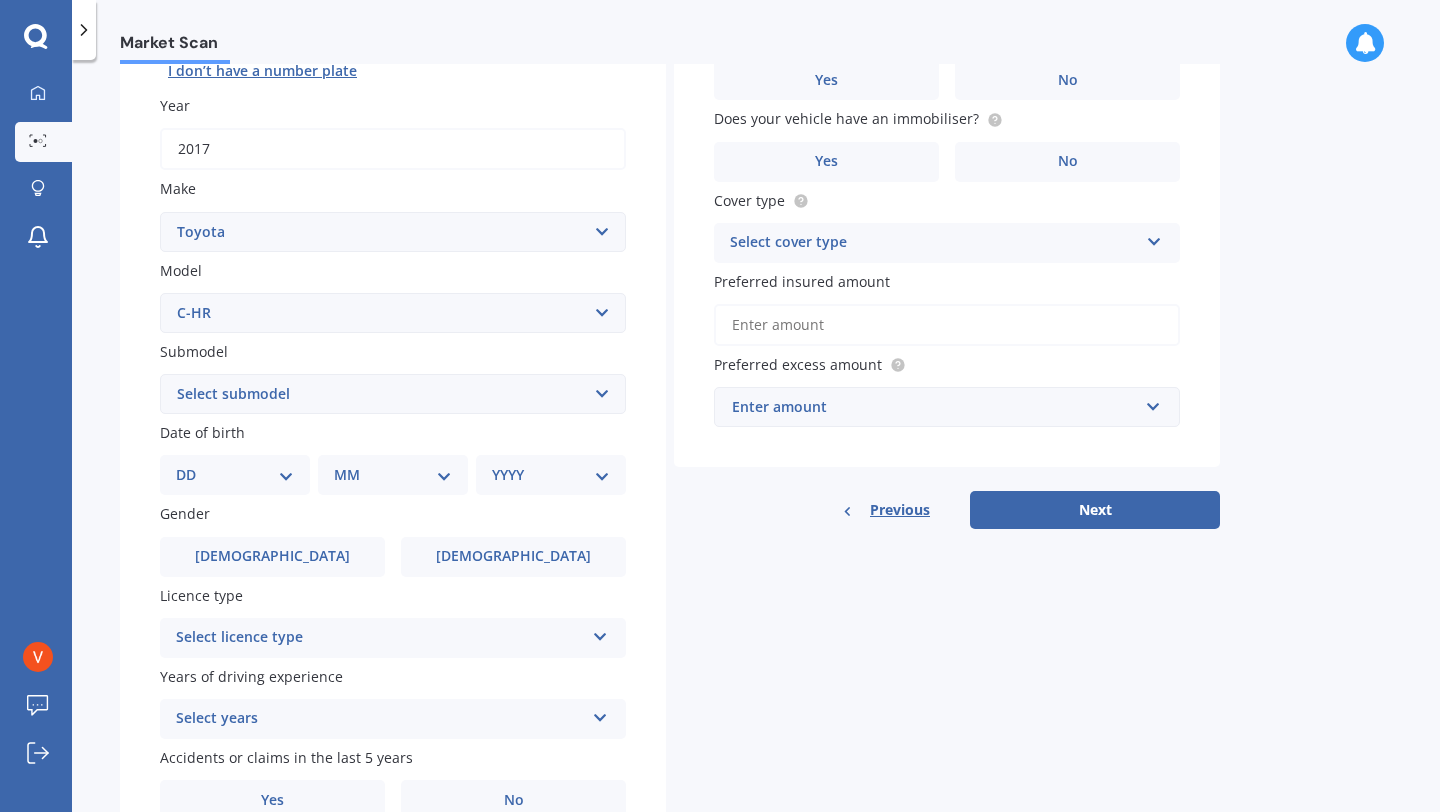 click on "Select submodel Hybrid Station Wagon SUV" at bounding box center [393, 394] 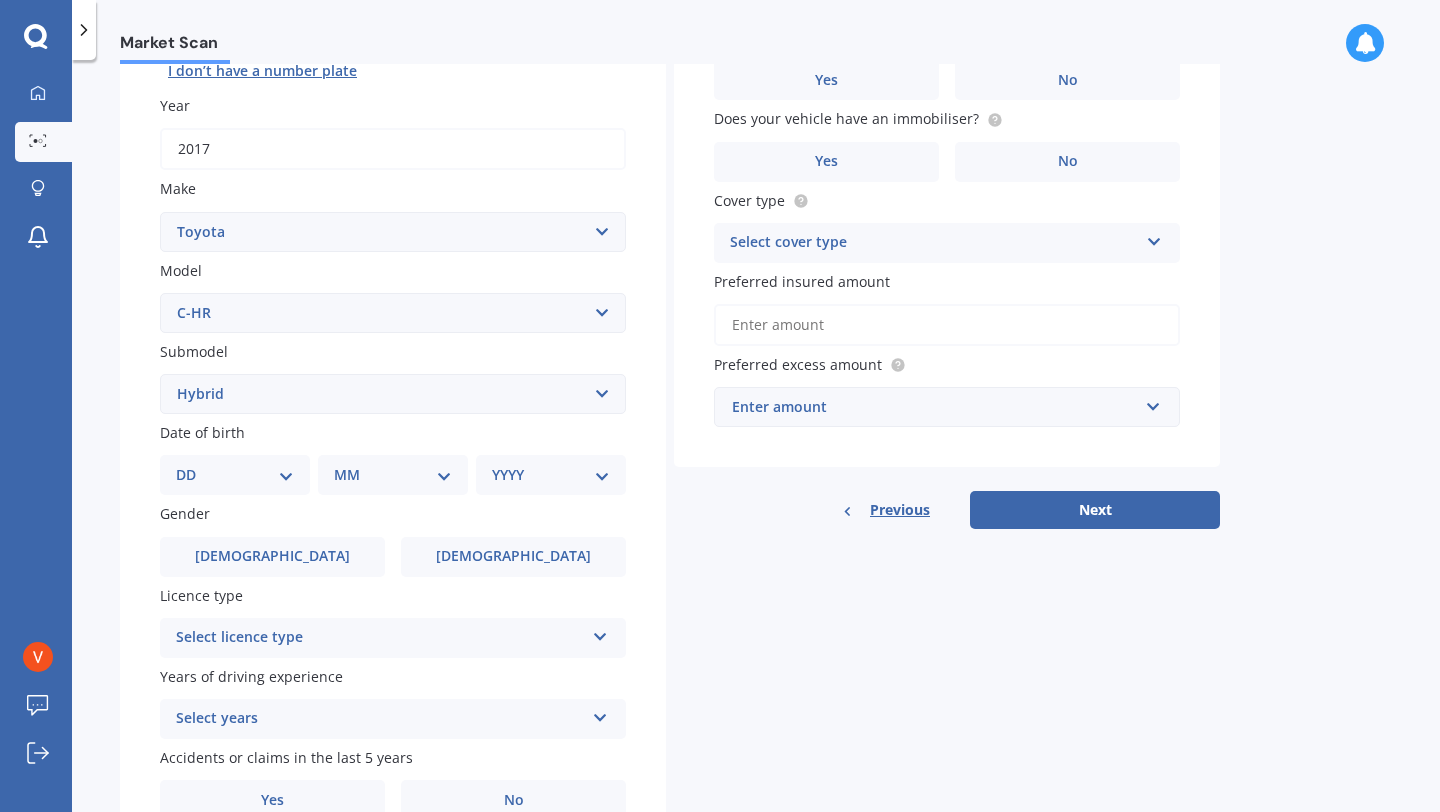 click on "DD 01 02 03 04 05 06 07 08 09 10 11 12 13 14 15 16 17 18 19 20 21 22 23 24 25 26 27 28 29 30 31" at bounding box center (235, 475) 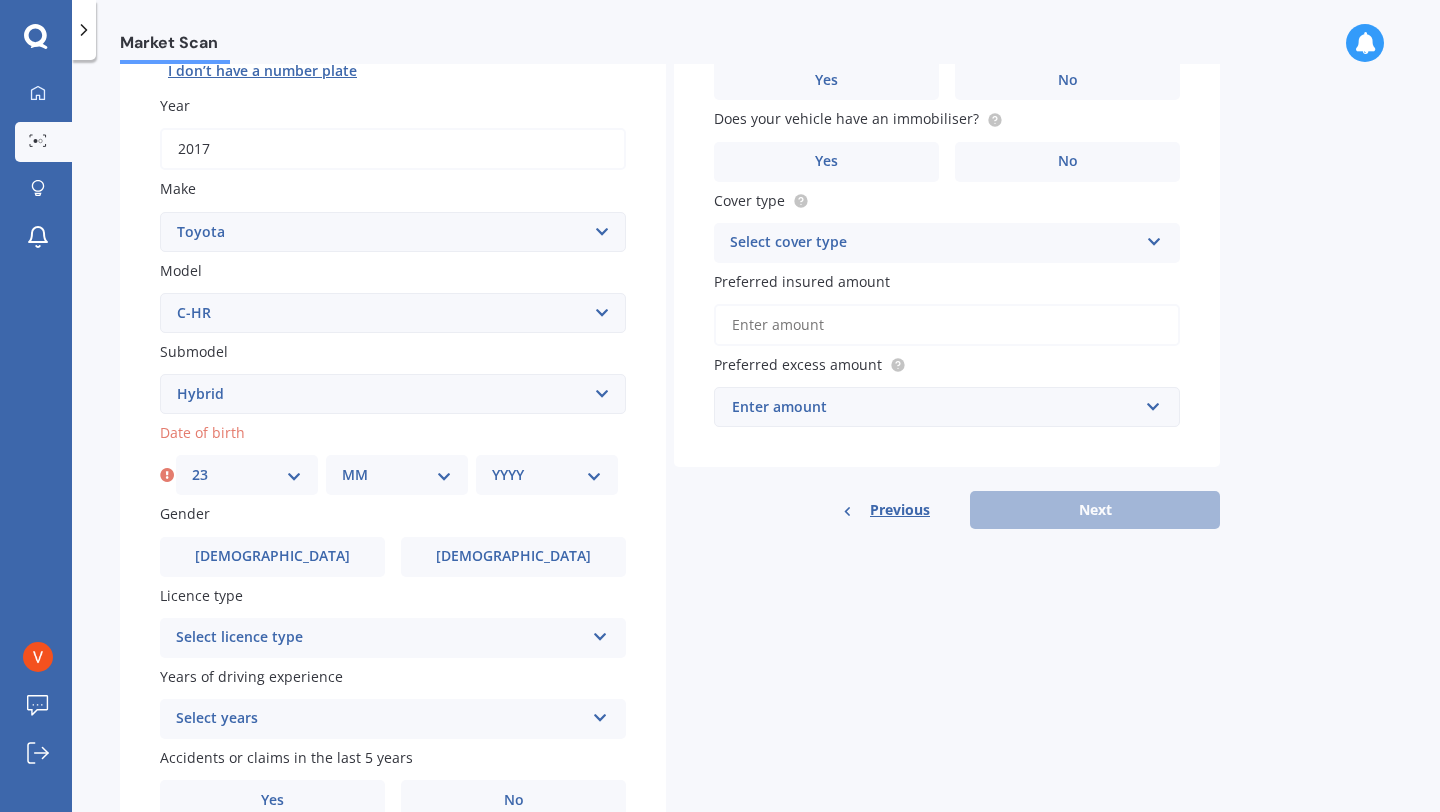 click on "MM 01 02 03 04 05 06 07 08 09 10 11 12" at bounding box center [397, 475] 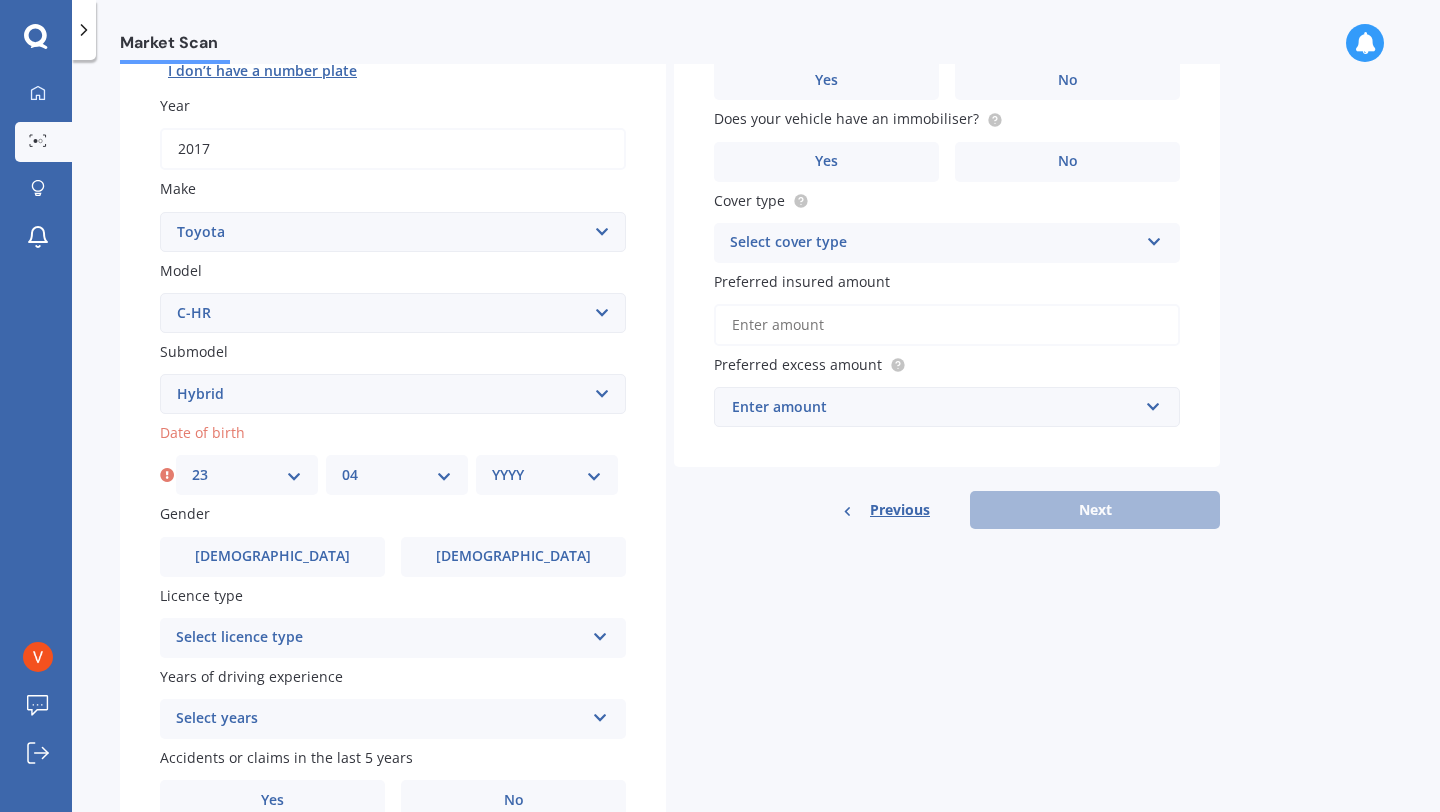 click on "YYYY 2025 2024 2023 2022 2021 2020 2019 2018 2017 2016 2015 2014 2013 2012 2011 2010 2009 2008 2007 2006 2005 2004 2003 2002 2001 2000 1999 1998 1997 1996 1995 1994 1993 1992 1991 1990 1989 1988 1987 1986 1985 1984 1983 1982 1981 1980 1979 1978 1977 1976 1975 1974 1973 1972 1971 1970 1969 1968 1967 1966 1965 1964 1963 1962 1961 1960 1959 1958 1957 1956 1955 1954 1953 1952 1951 1950 1949 1948 1947 1946 1945 1944 1943 1942 1941 1940 1939 1938 1937 1936 1935 1934 1933 1932 1931 1930 1929 1928 1927 1926" at bounding box center (547, 475) 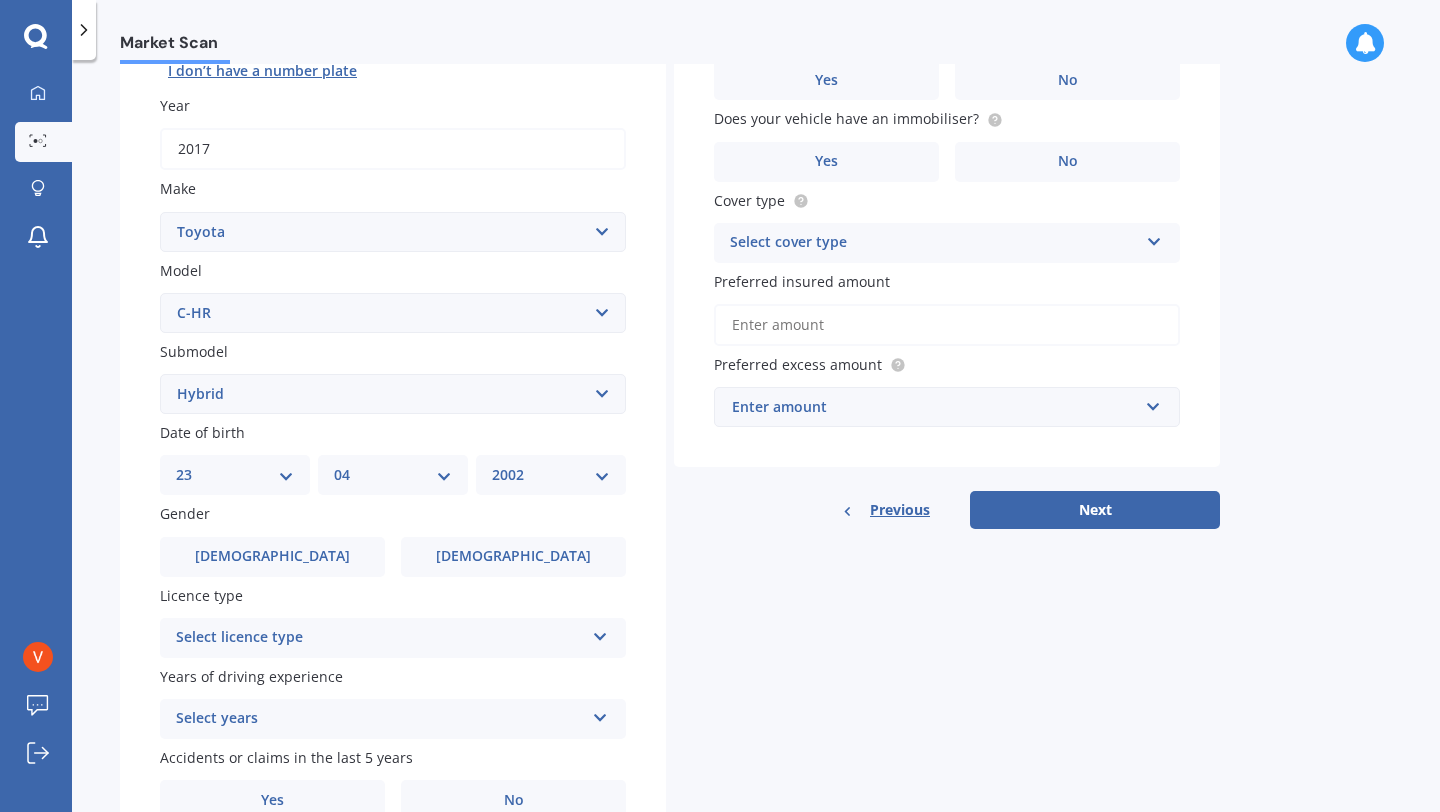 click on "YYYY 2025 2024 2023 2022 2021 2020 2019 2018 2017 2016 2015 2014 2013 2012 2011 2010 2009 2008 2007 2006 2005 2004 2003 2002 2001 2000 1999 1998 1997 1996 1995 1994 1993 1992 1991 1990 1989 1988 1987 1986 1985 1984 1983 1982 1981 1980 1979 1978 1977 1976 1975 1974 1973 1972 1971 1970 1969 1968 1967 1966 1965 1964 1963 1962 1961 1960 1959 1958 1957 1956 1955 1954 1953 1952 1951 1950 1949 1948 1947 1946 1945 1944 1943 1942 1941 1940 1939 1938 1937 1936 1935 1934 1933 1932 1931 1930 1929 1928 1927 1926" at bounding box center [551, 475] 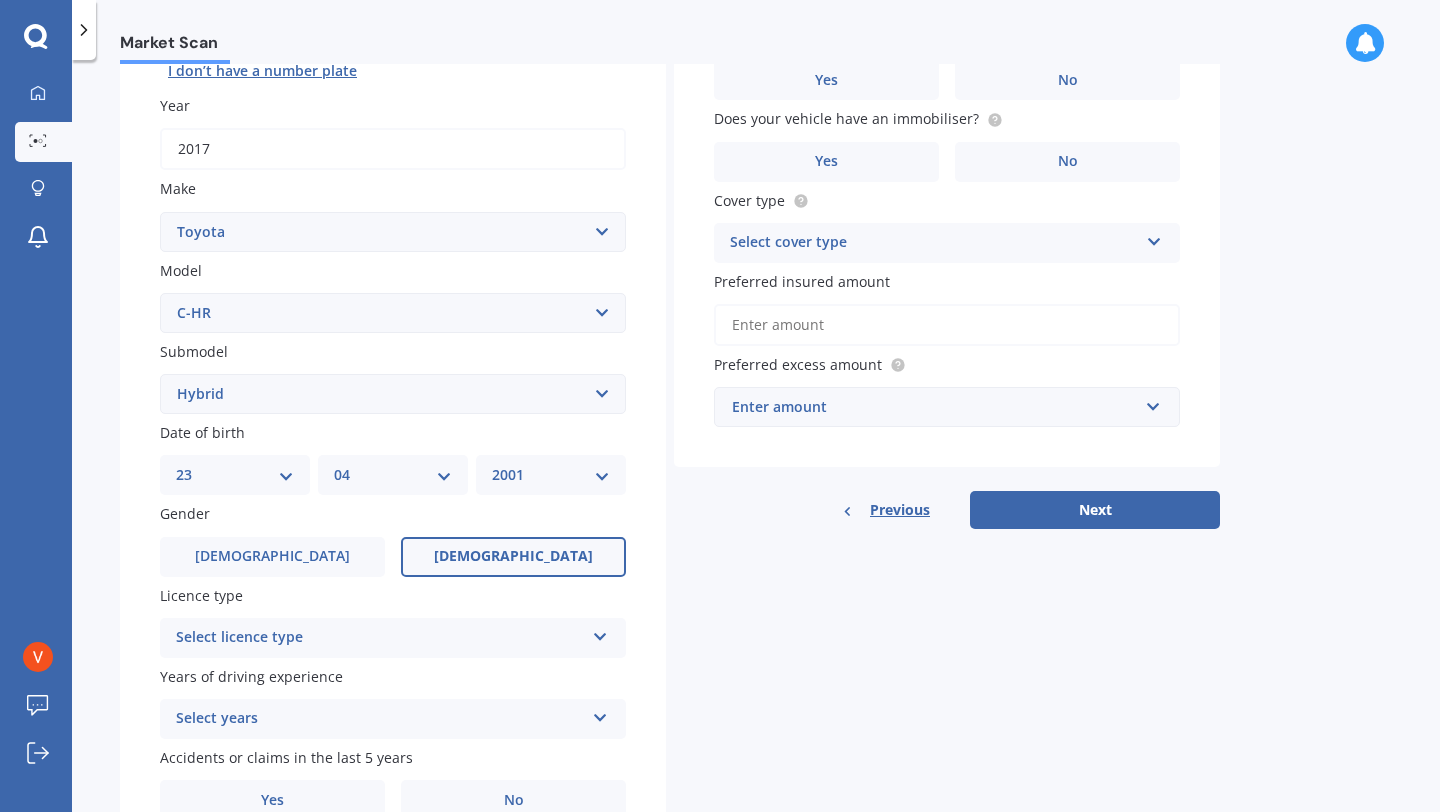 click on "[DEMOGRAPHIC_DATA]" at bounding box center (513, 557) 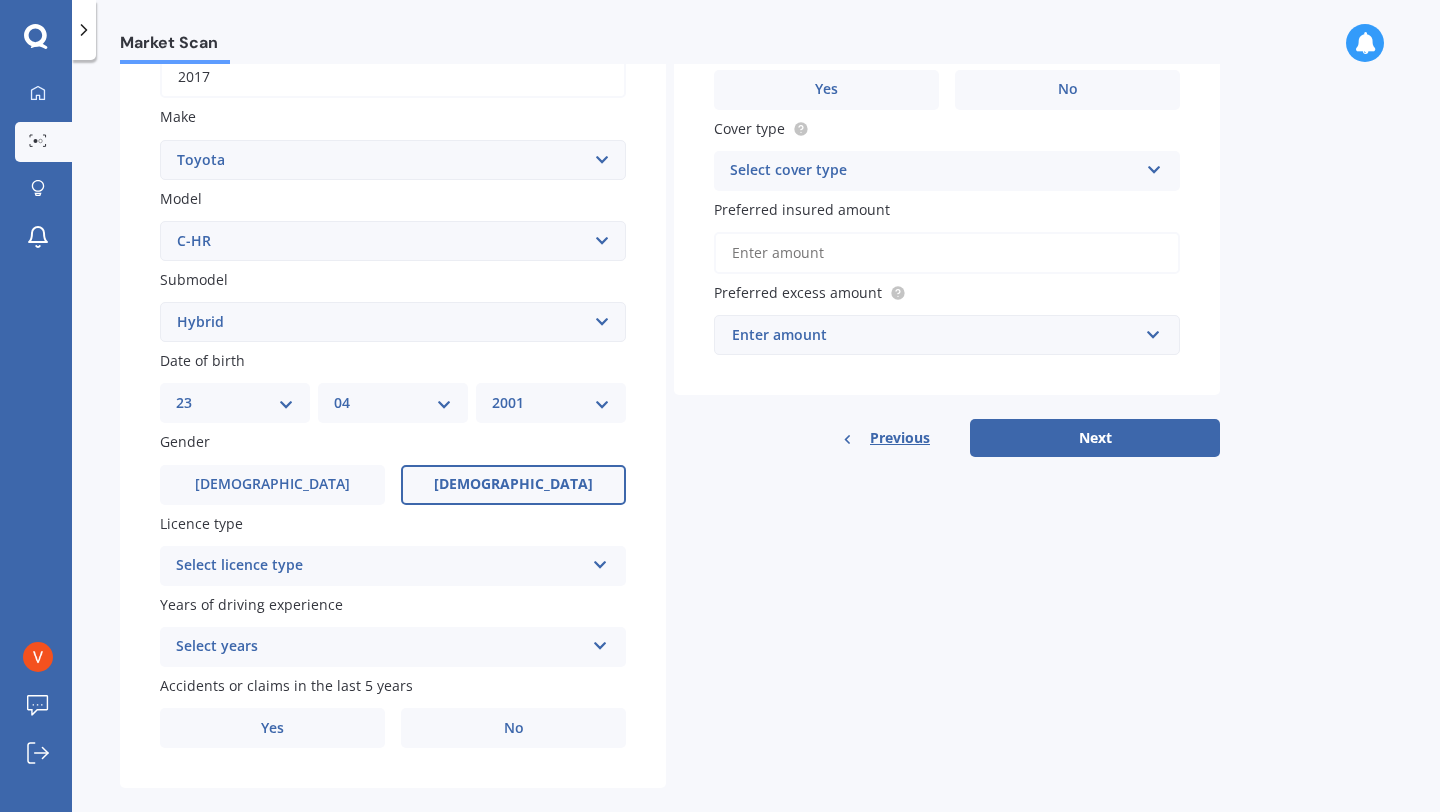 scroll, scrollTop: 363, scrollLeft: 0, axis: vertical 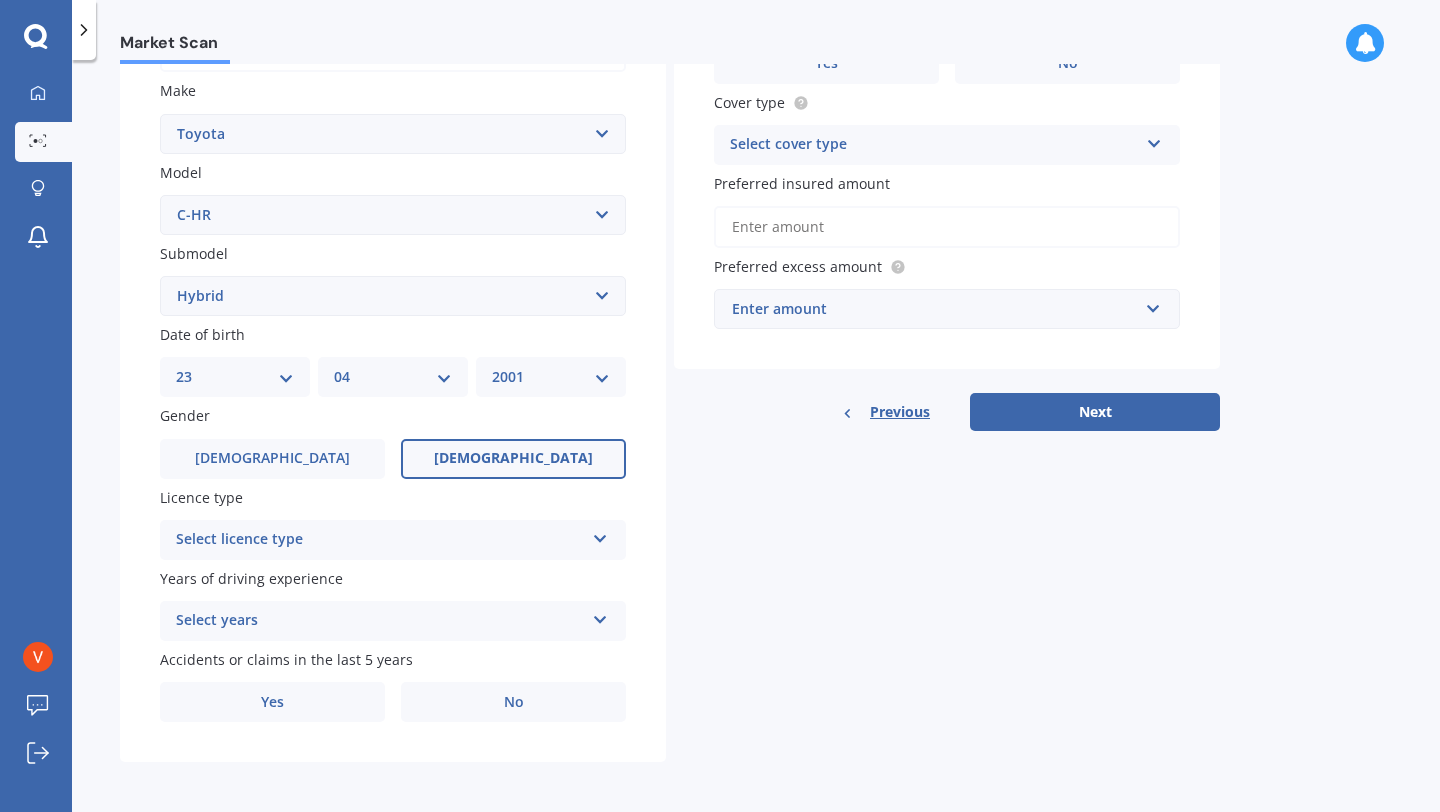 click on "Select licence type NZ Full NZ Restricted NZ Learners [GEOGRAPHIC_DATA] [GEOGRAPHIC_DATA] [GEOGRAPHIC_DATA] [GEOGRAPHIC_DATA] International / Other overseas licence" at bounding box center (393, 540) 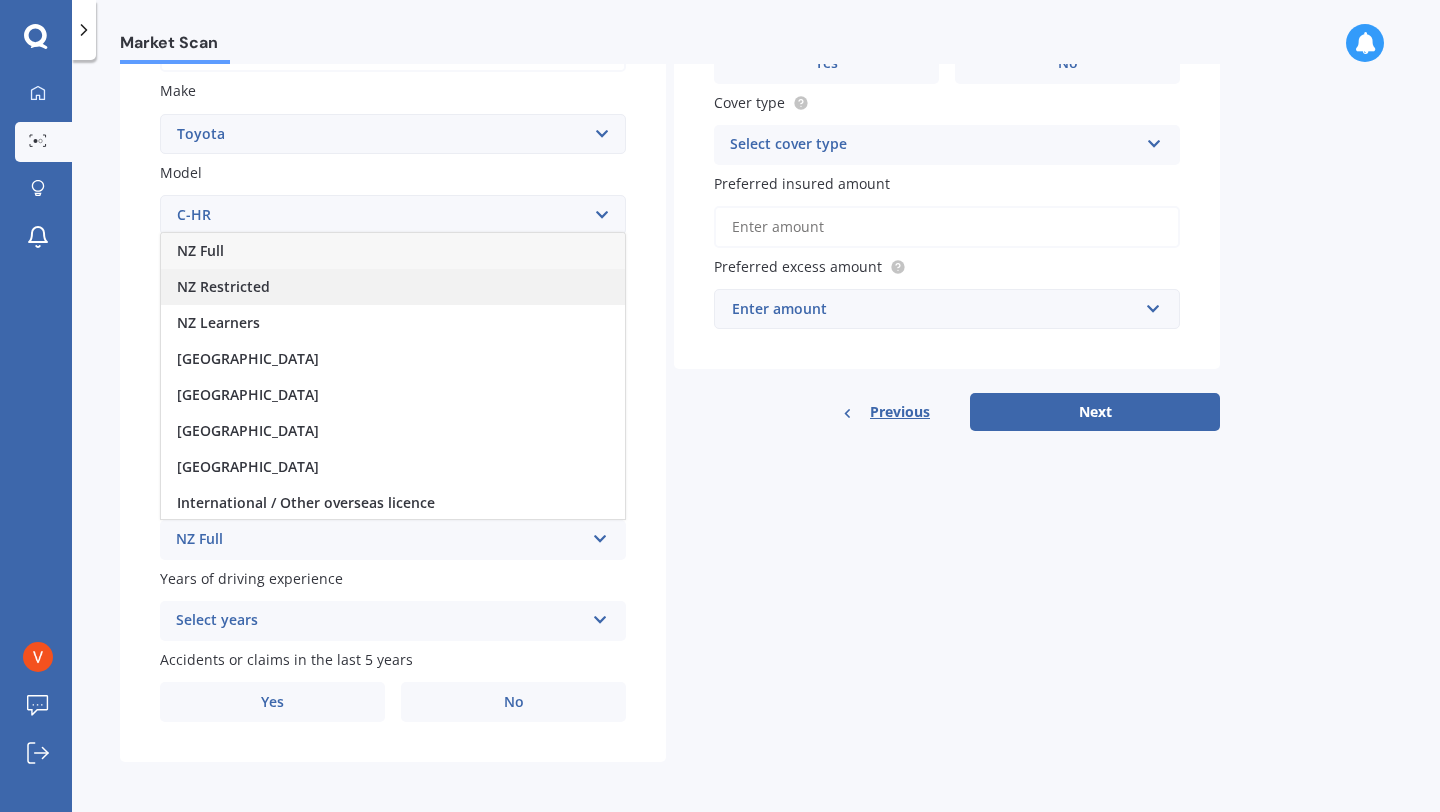 click on "NZ Restricted" at bounding box center (393, 287) 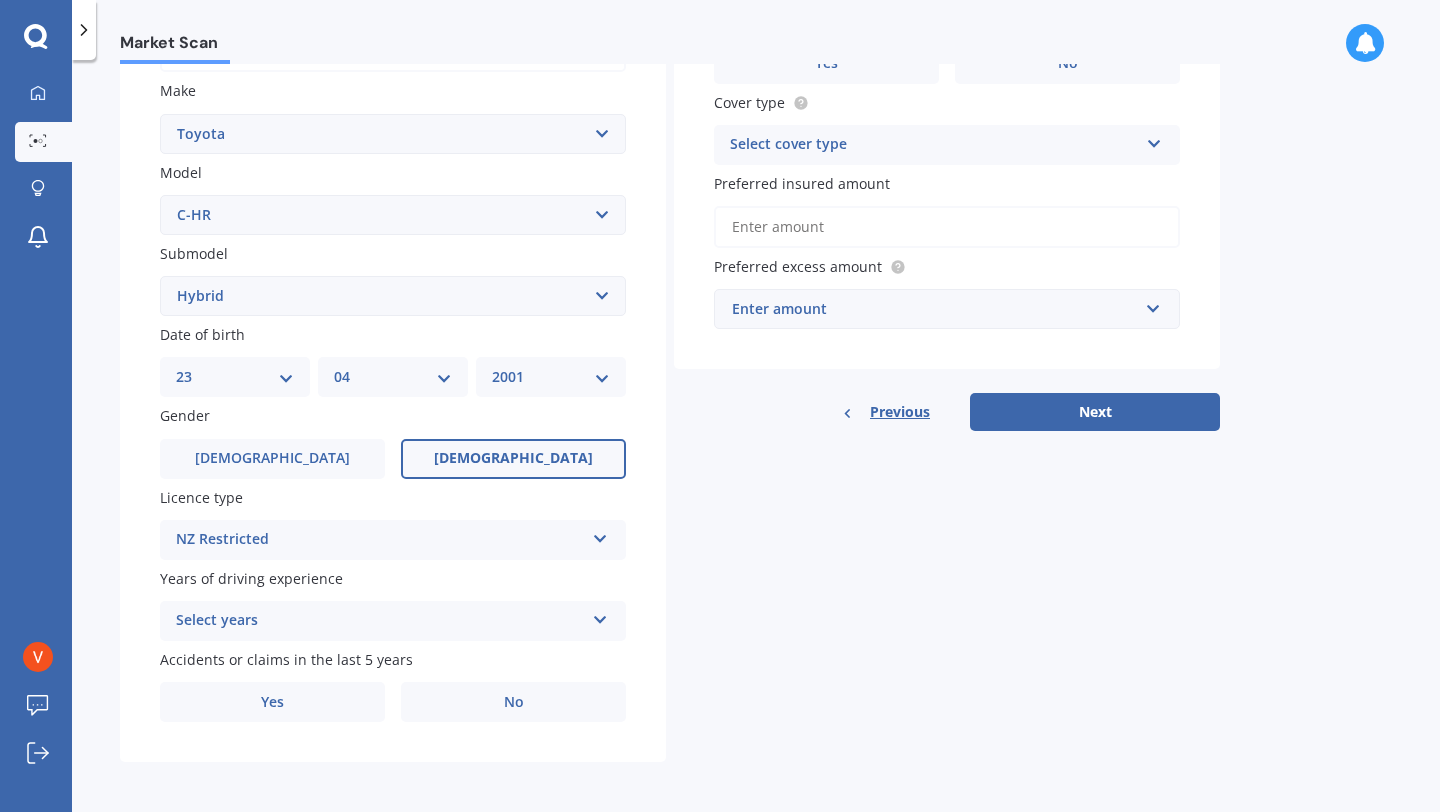 scroll, scrollTop: 370, scrollLeft: 0, axis: vertical 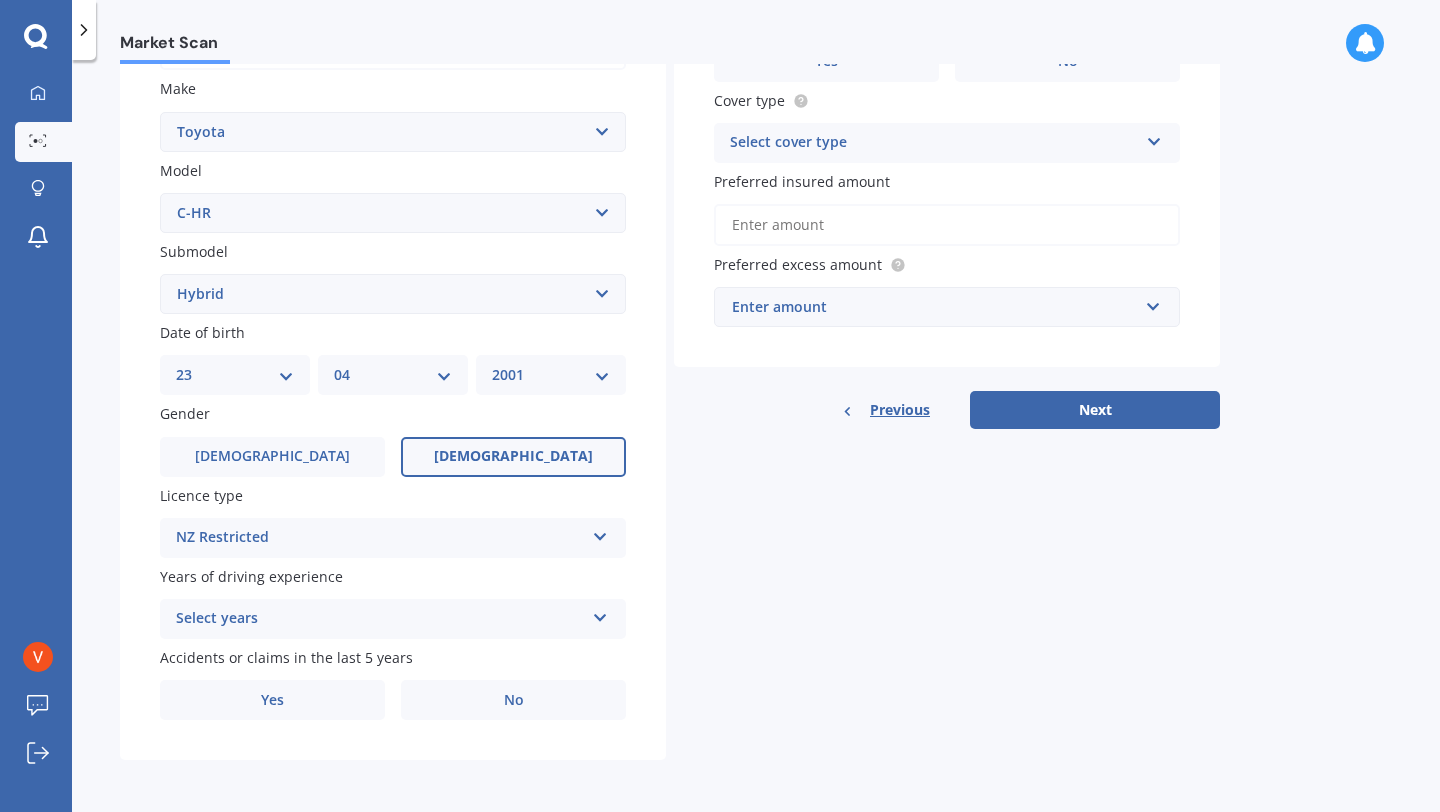 click on "Select years" at bounding box center [380, 619] 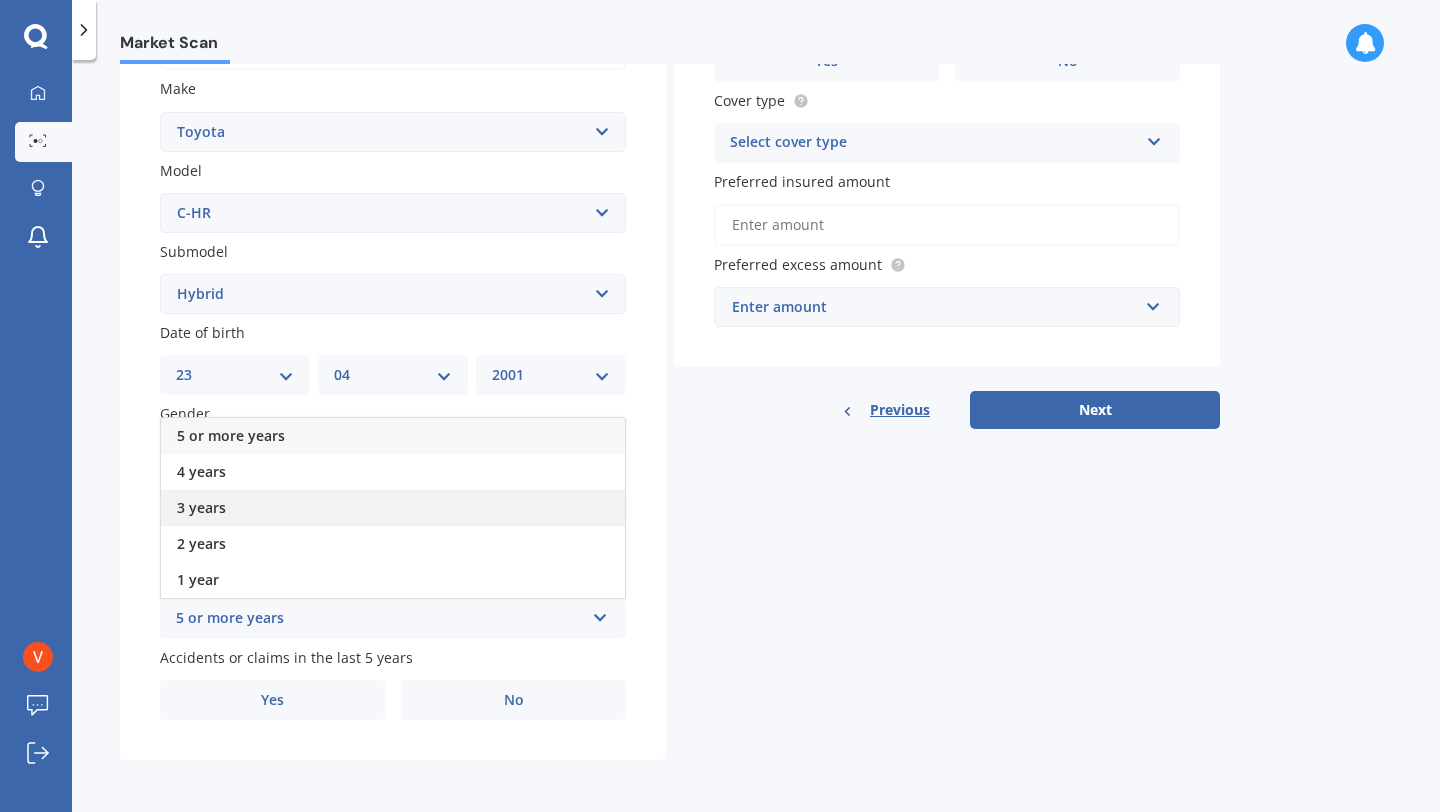 click on "3 years" at bounding box center [393, 508] 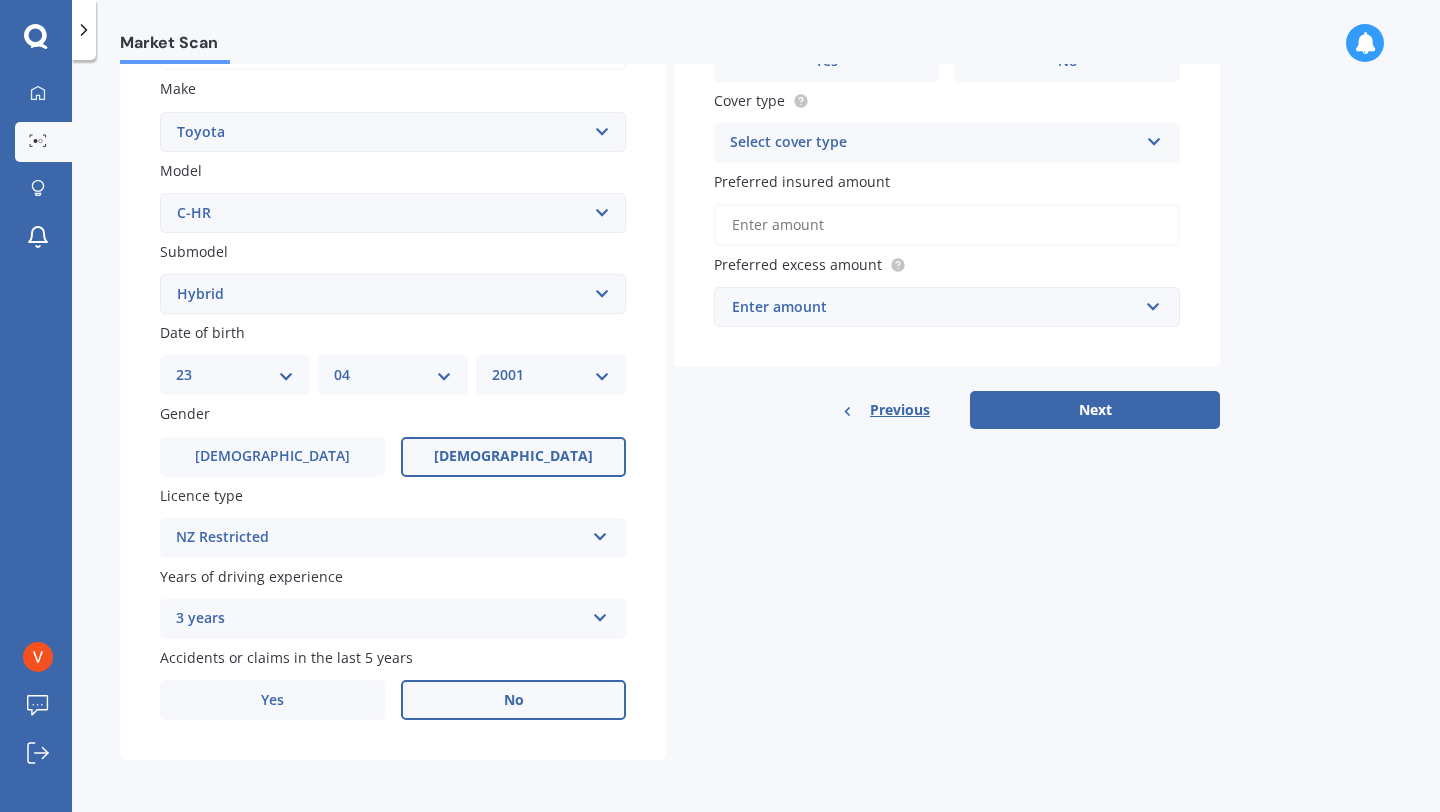 click on "No" at bounding box center (513, 700) 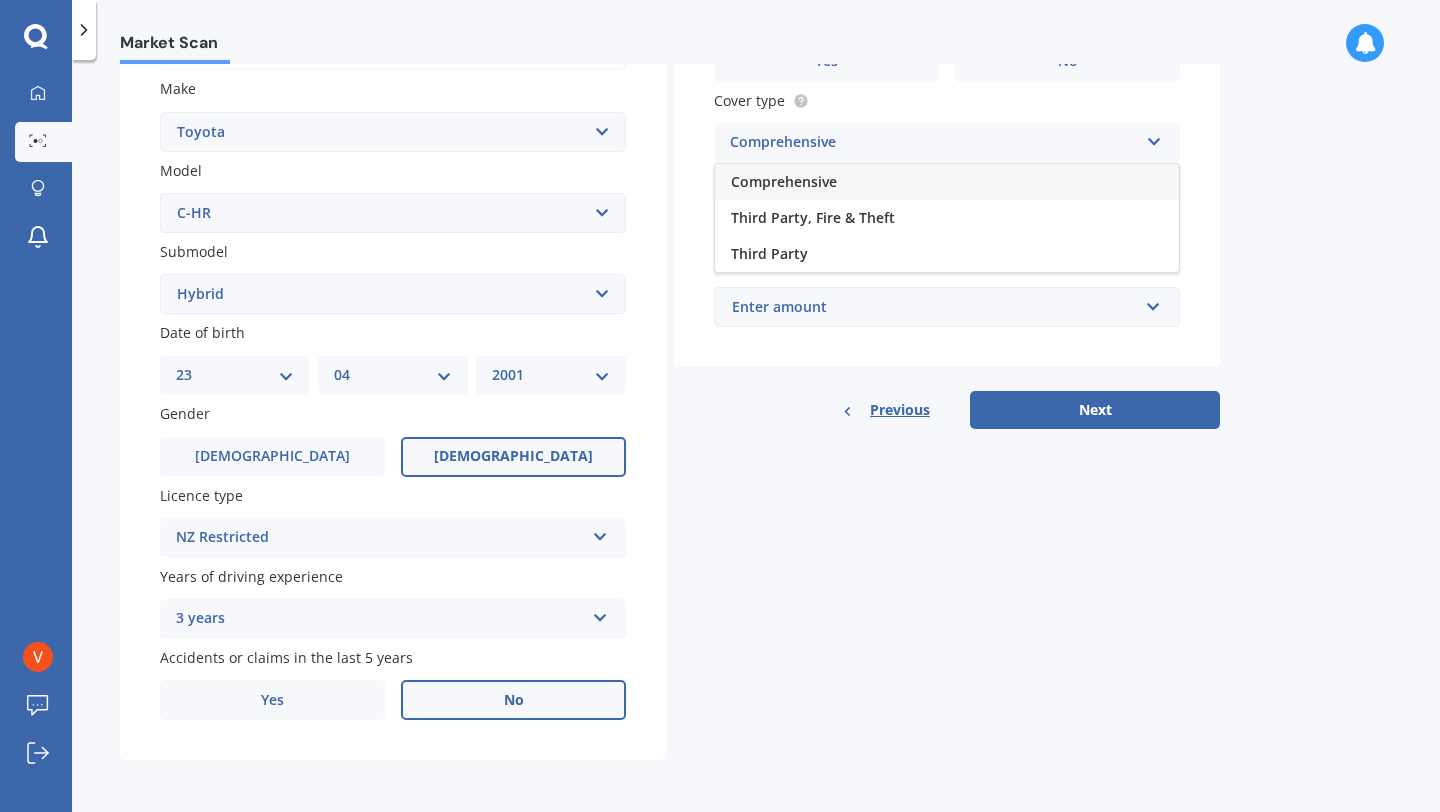 click on "Comprehensive" at bounding box center [784, 181] 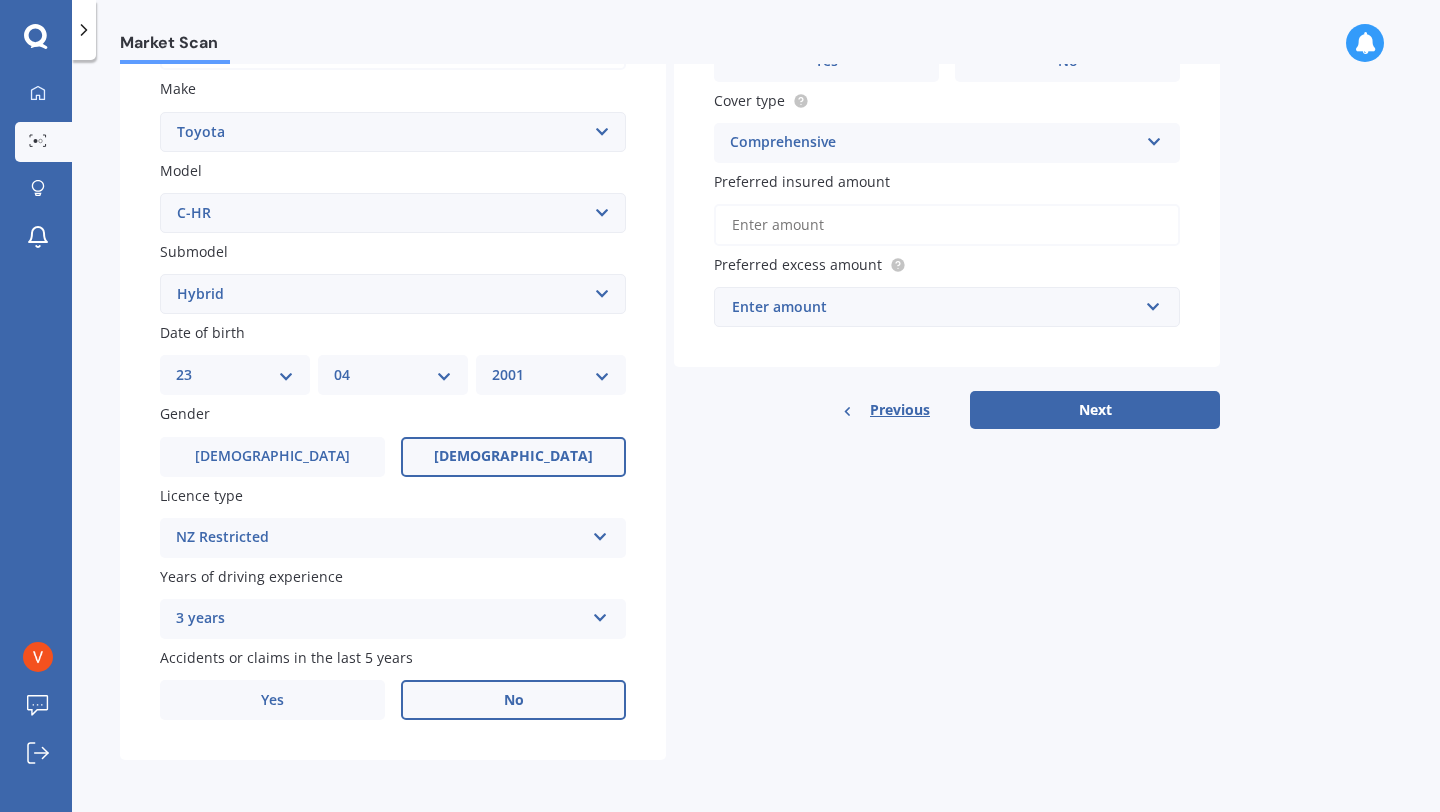 click on "Preferred insured amount" at bounding box center [947, 225] 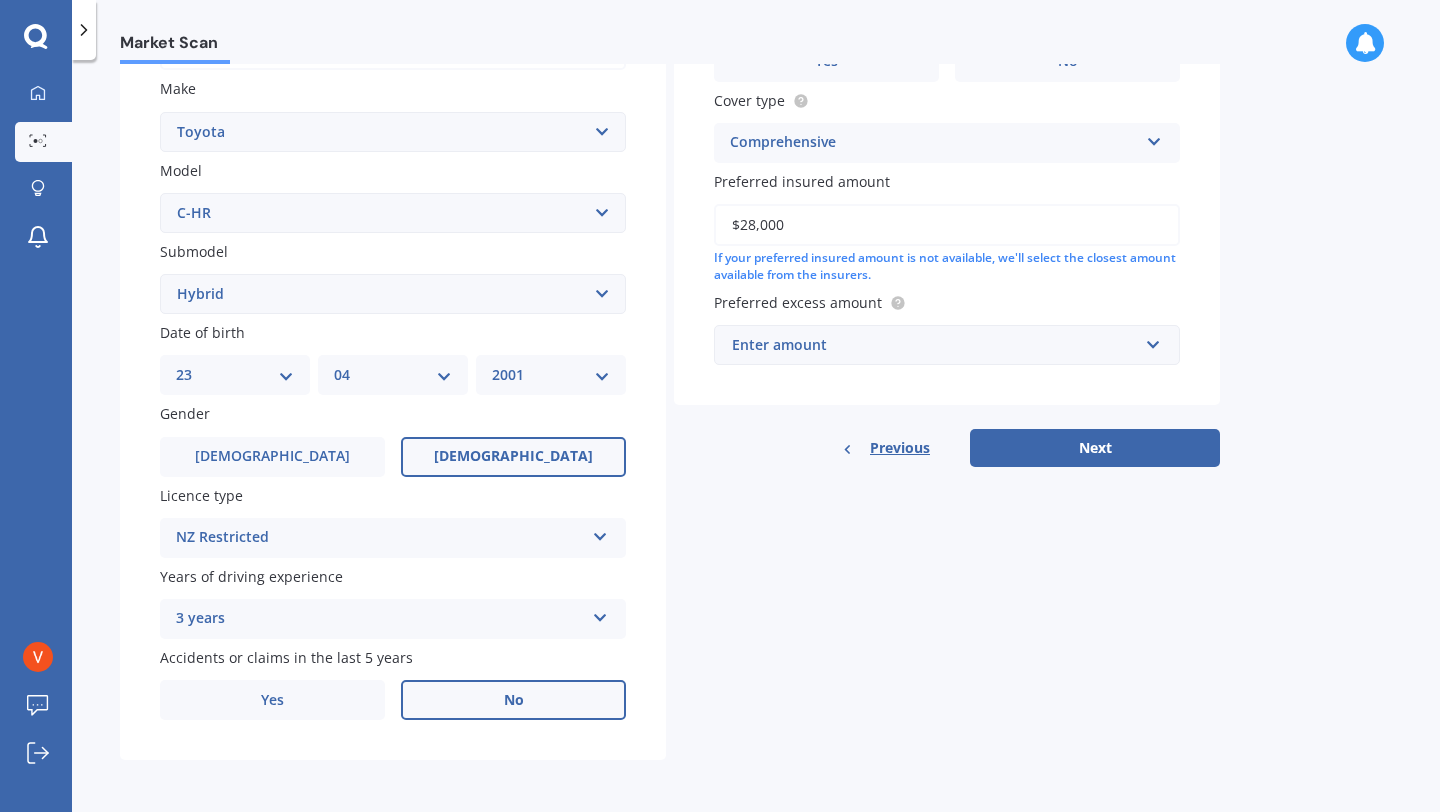 type on "$28,000" 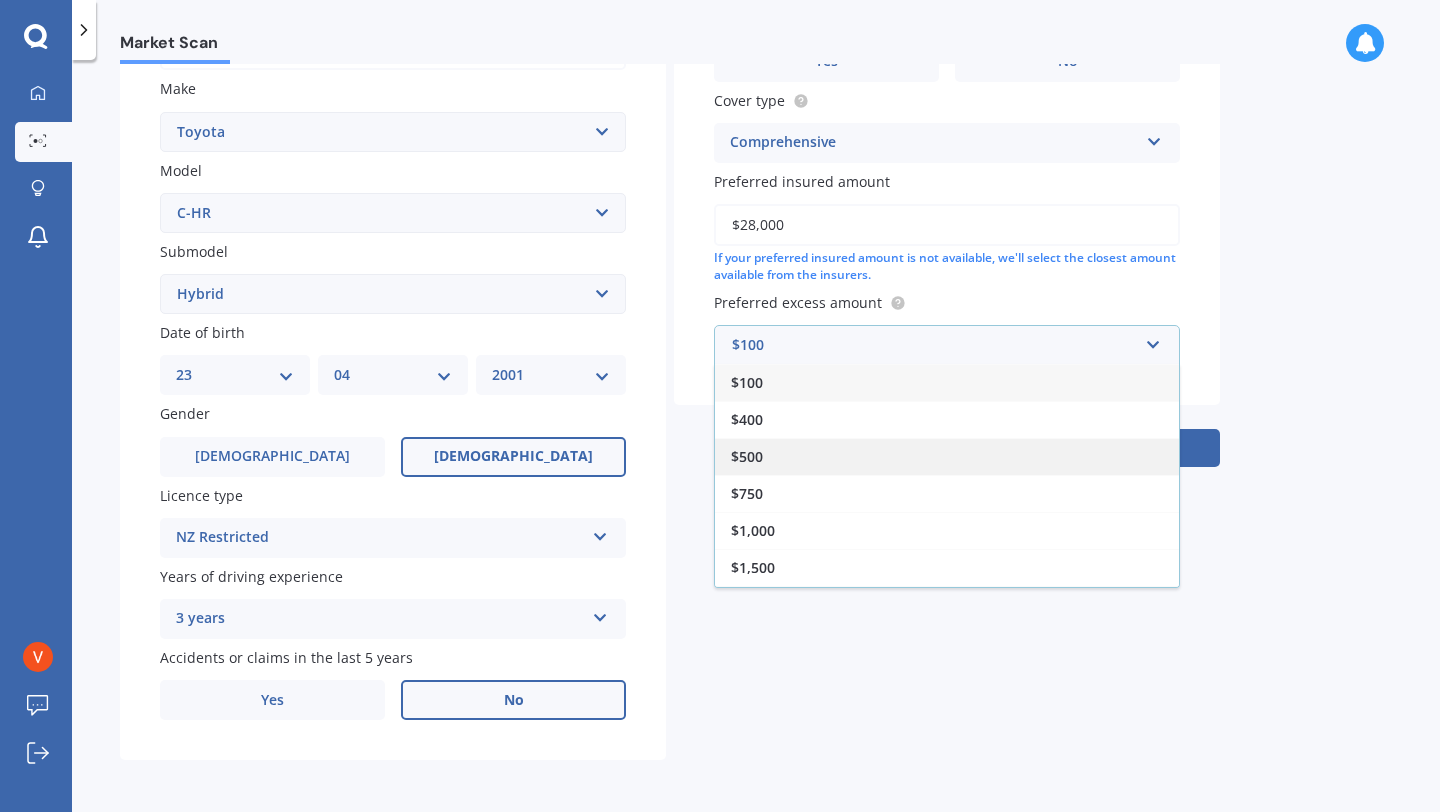click on "$500" at bounding box center (947, 456) 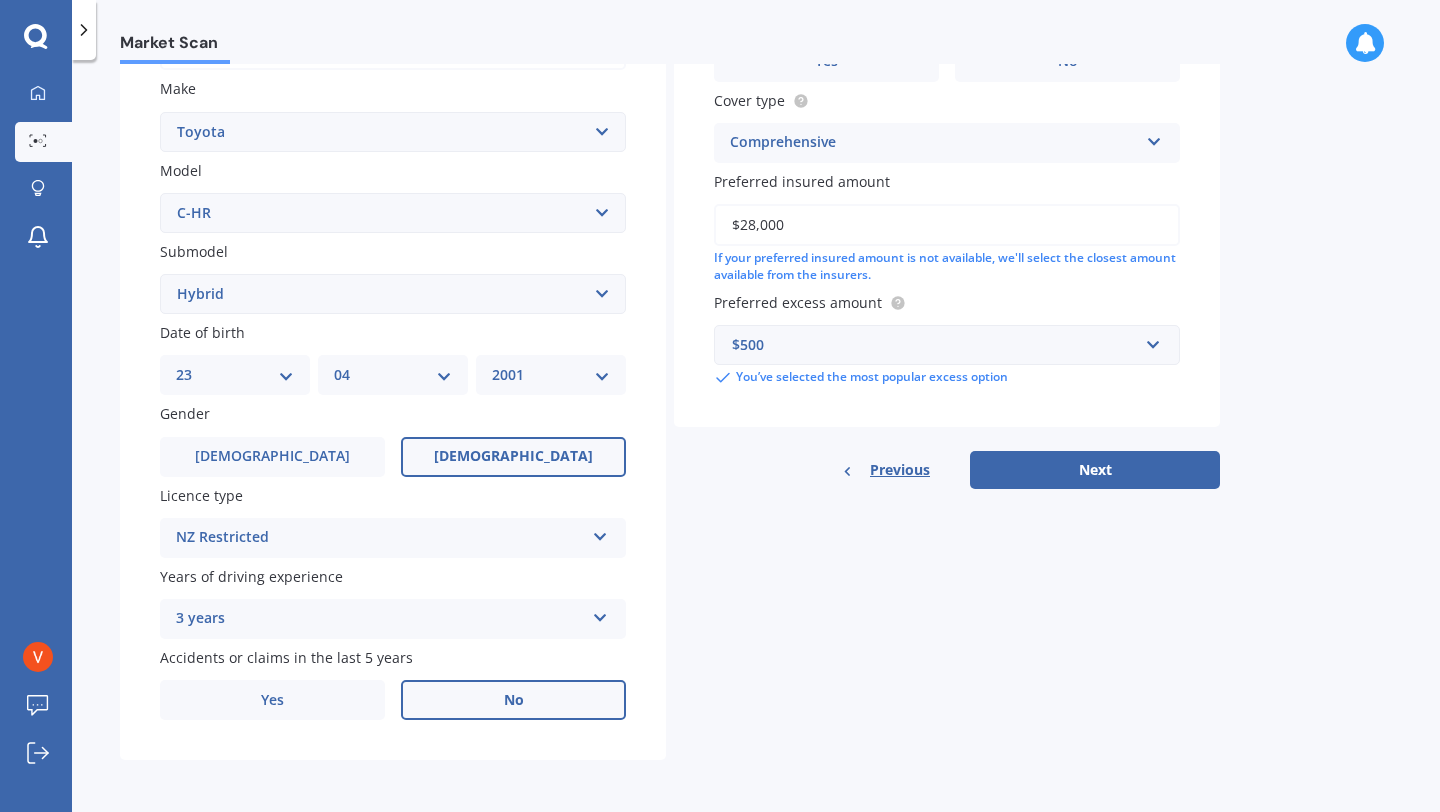 click on "Details Plate number Search I don’t have a number plate Year [DATE] Make Select make AC ALFA ROMEO ASTON [PERSON_NAME] AUDI AUSTIN BEDFORD Bentley BMW BYD CADILLAC CAN-AM CHERY CHEVROLET CHRYSLER Citroen CRUISEAIR CUPRA DAEWOO DAIHATSU DAIMLER DAMON DIAHATSU DODGE EXOCET FACTORY FIVE FERRARI FIAT Fiord FLEETWOOD FORD FOTON FRASER GEELY GENESIS GEORGIE BOY GMC GREAT WALL GWM [PERSON_NAME] HINO [PERSON_NAME] HOLIDAY RAMBLER HONDA HUMMER HYUNDAI INFINITI ISUZU IVECO JAC JAECOO JAGUAR JEEP KGM KIA LADA LAMBORGHINI LANCIA LANDROVER LDV LEXUS LINCOLN LOTUS LUNAR M.G M.G. MAHINDRA MASERATI MAZDA MCLAREN MERCEDES AMG Mercedes Benz MERCEDES-AMG MERCURY MINI MITSUBISHI [PERSON_NAME] NEWMAR NISSAN OMODA OPEL OXFORD PEUGEOT Plymouth Polestar PONTIAC PORSCHE PROTON RAM Range Rover Rayne RENAULT ROLLS ROYCE ROVER SAAB SATURN SEAT SHELBY SKODA SMART SSANGYONG SUBARU SUZUKI TATA TESLA TIFFIN Toyota TRIUMPH TVR Vauxhall VOLKSWAGEN VOLVO WESTFIELD WINNEBAGO ZX Model Select model 4 Runner 86 [PERSON_NAME] Alphard Altezza Aqua Aristo Aurion bB" at bounding box center [670, 278] 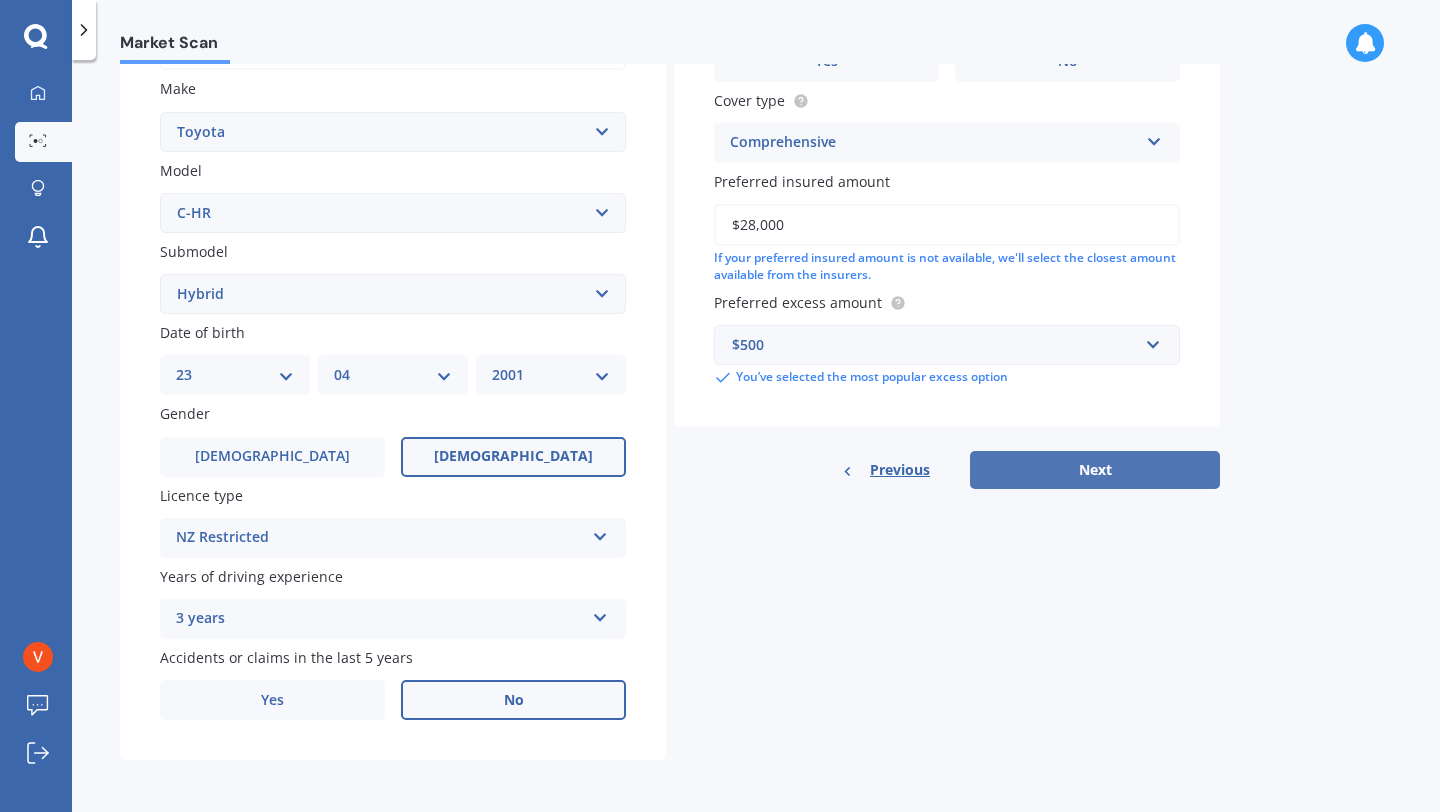 click on "Next" at bounding box center (1095, 470) 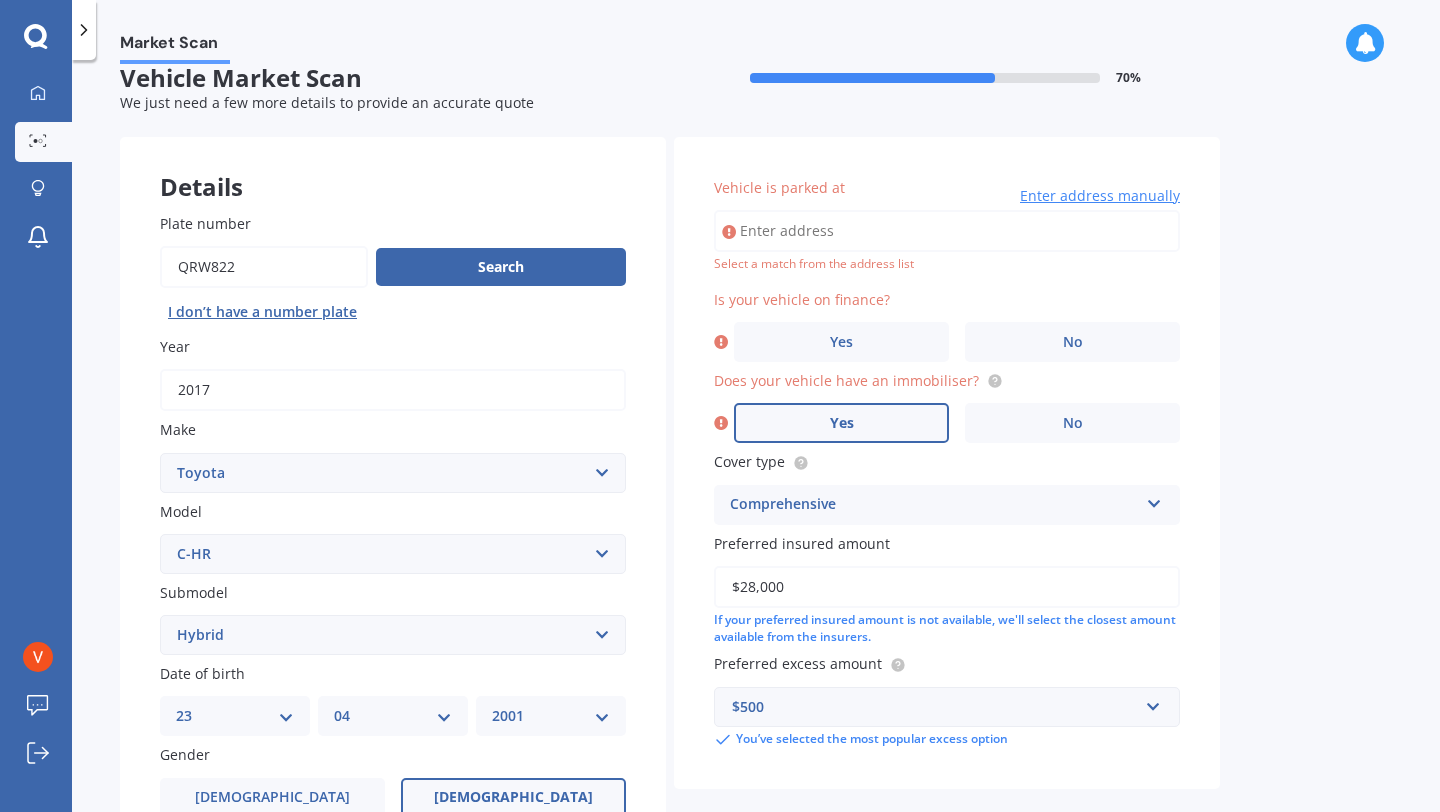 scroll, scrollTop: 0, scrollLeft: 0, axis: both 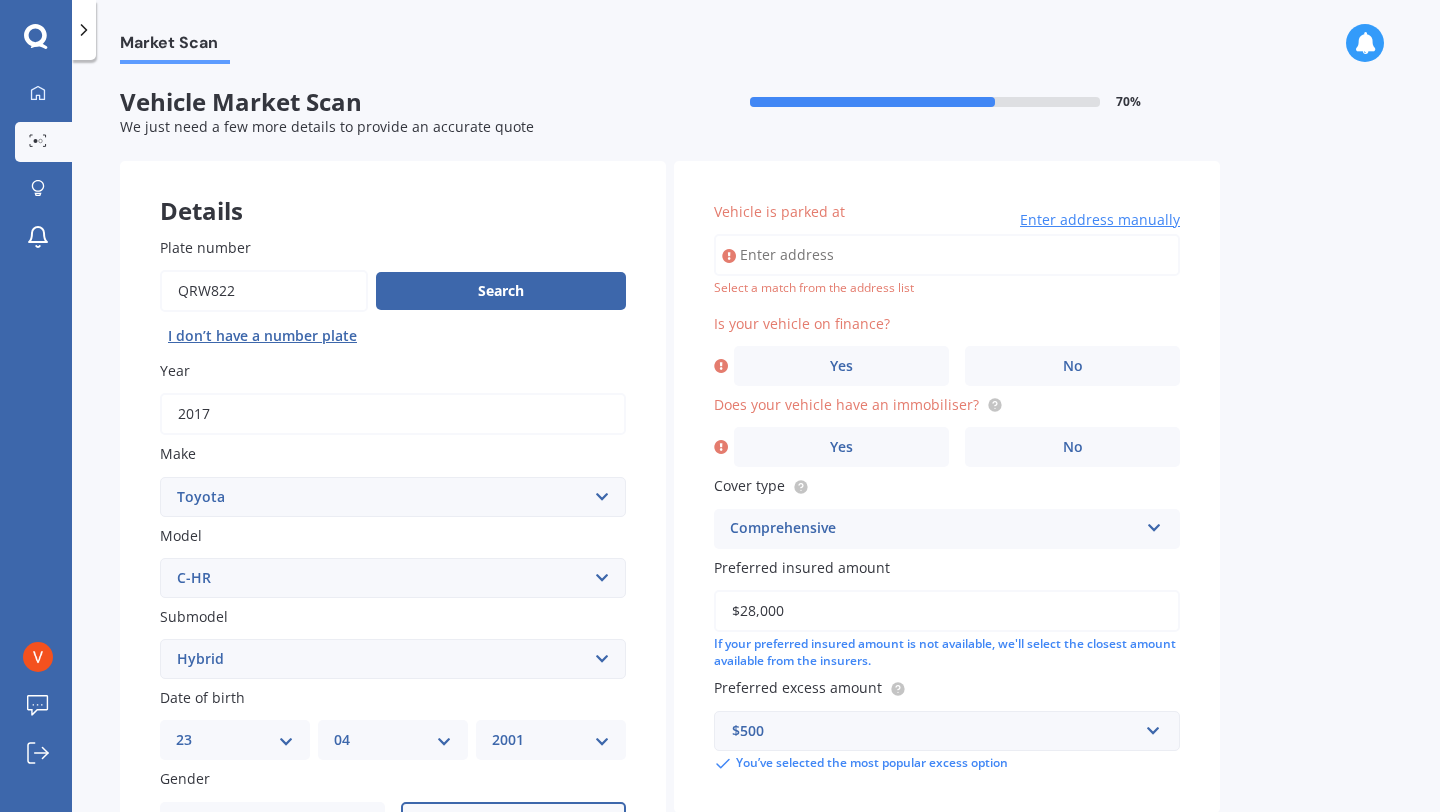 click on "Vehicle is parked at" at bounding box center (947, 255) 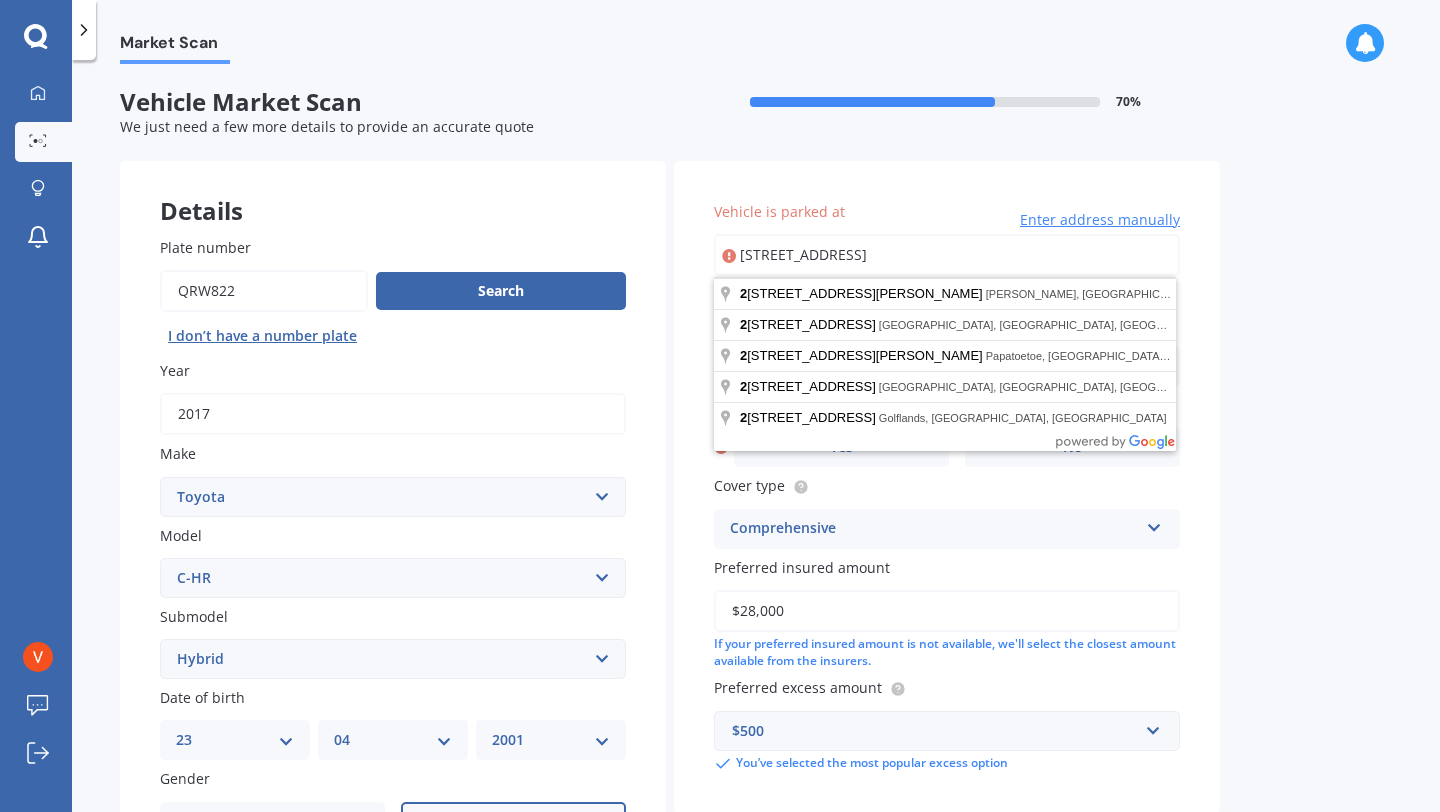 click on "[STREET_ADDRESS]" at bounding box center [947, 255] 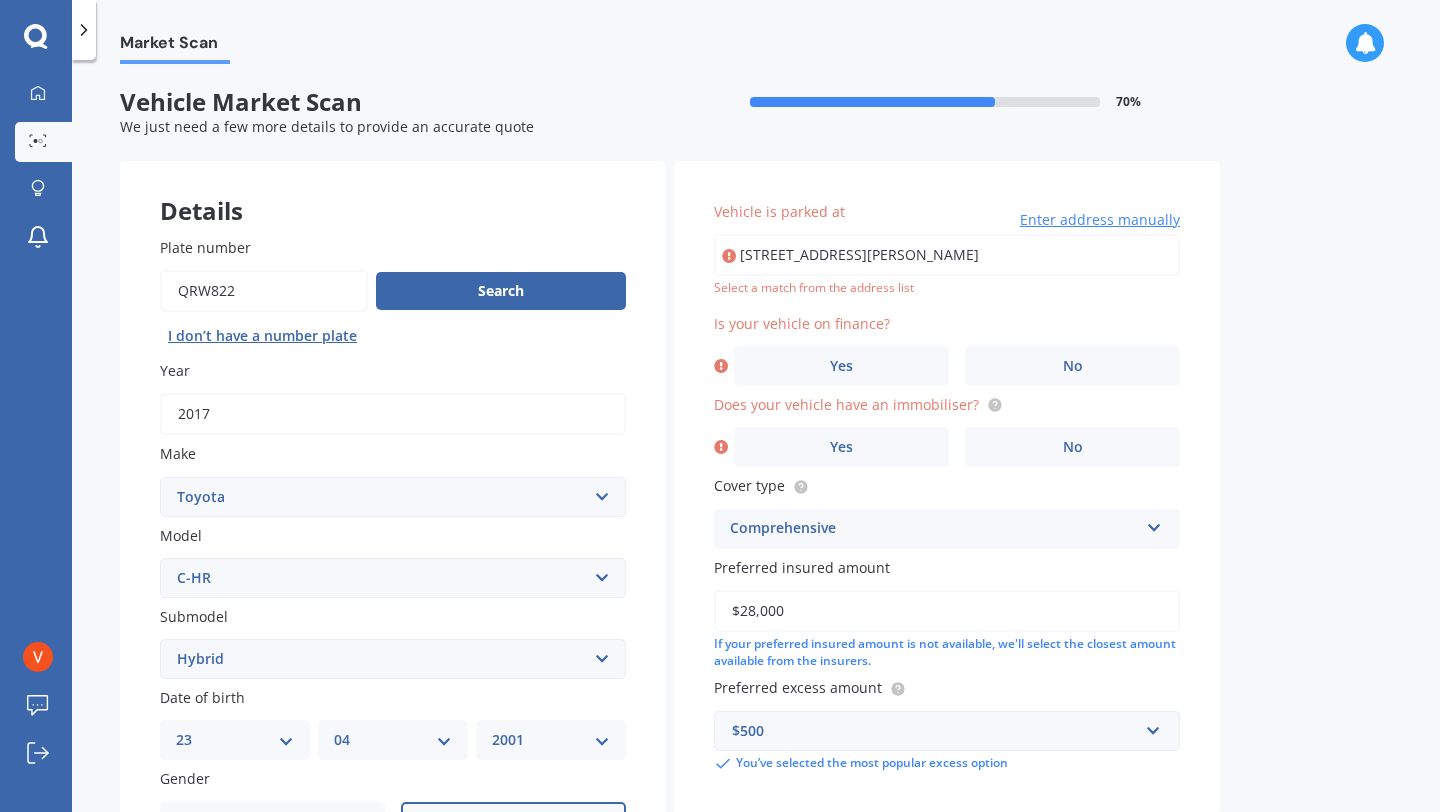 type on "[STREET_ADDRESS][PERSON_NAME]" 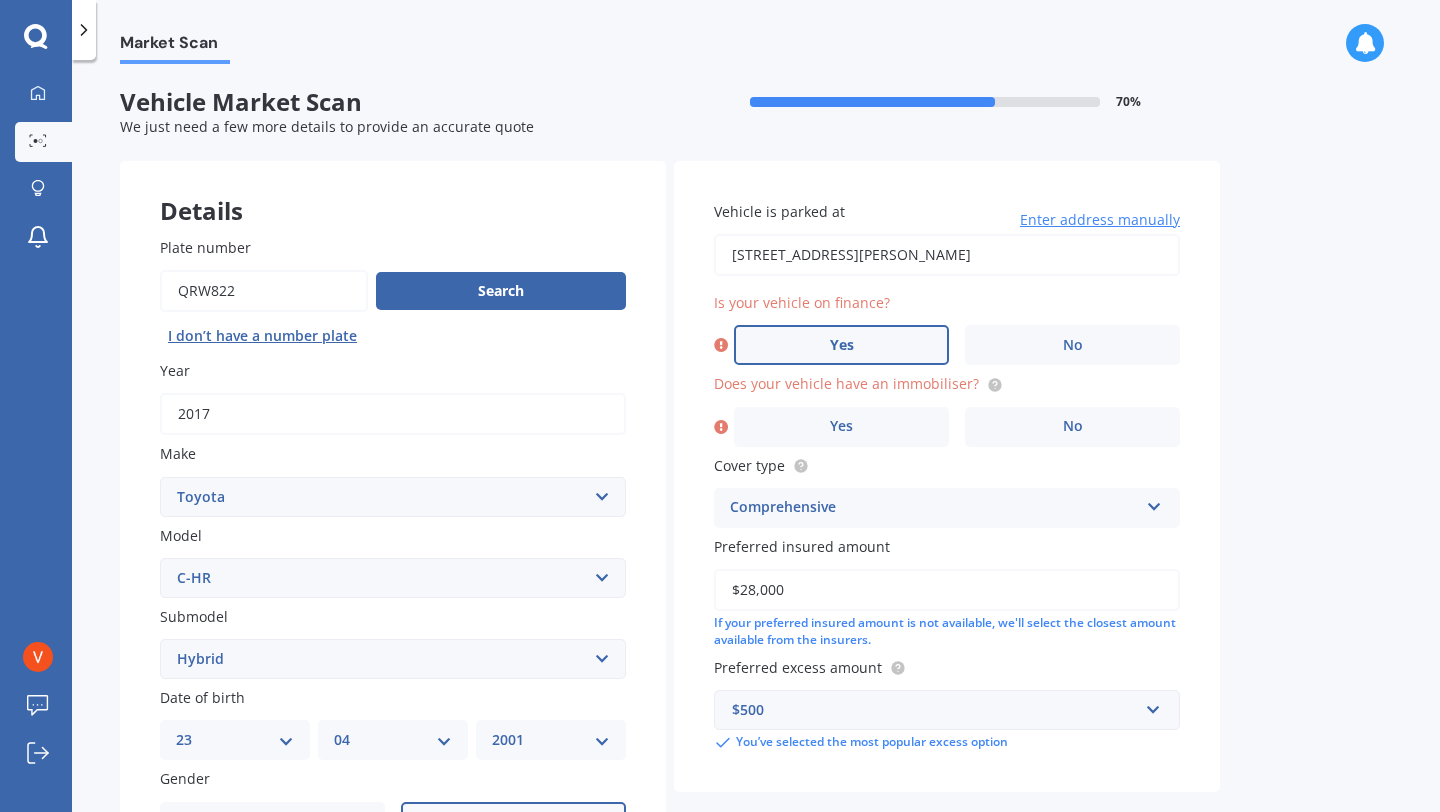 click on "Yes" at bounding box center (842, 345) 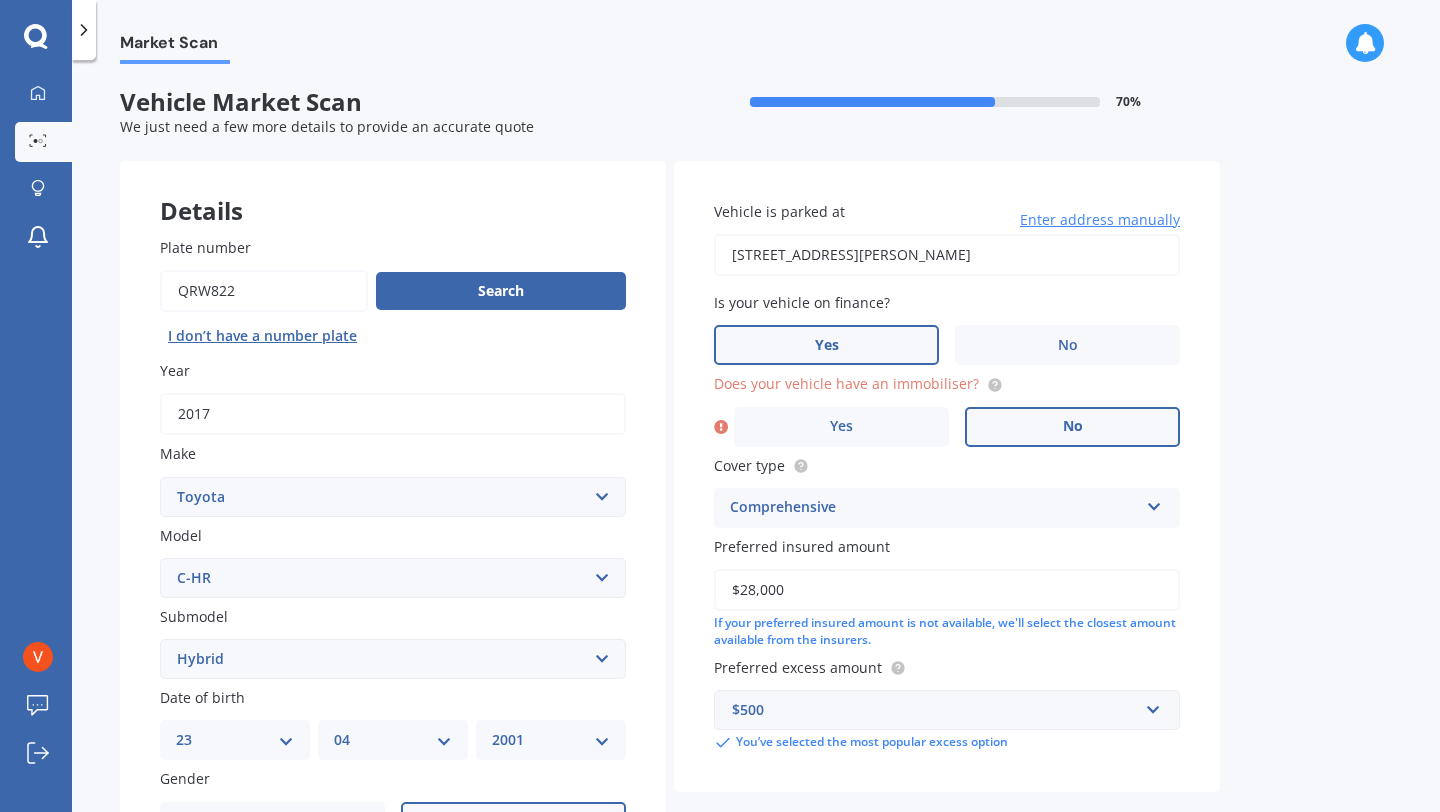 click on "No" at bounding box center [1072, 427] 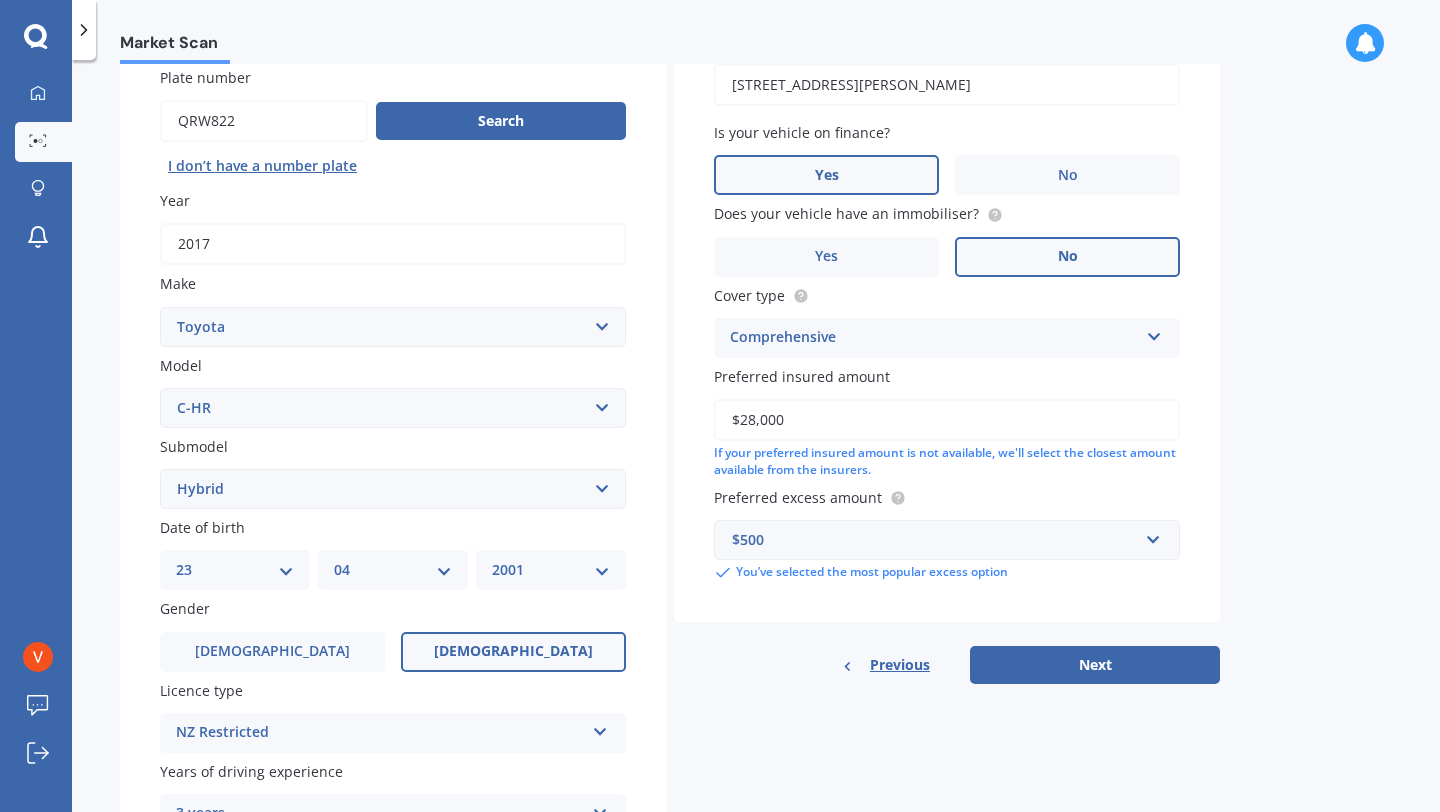 scroll, scrollTop: 213, scrollLeft: 0, axis: vertical 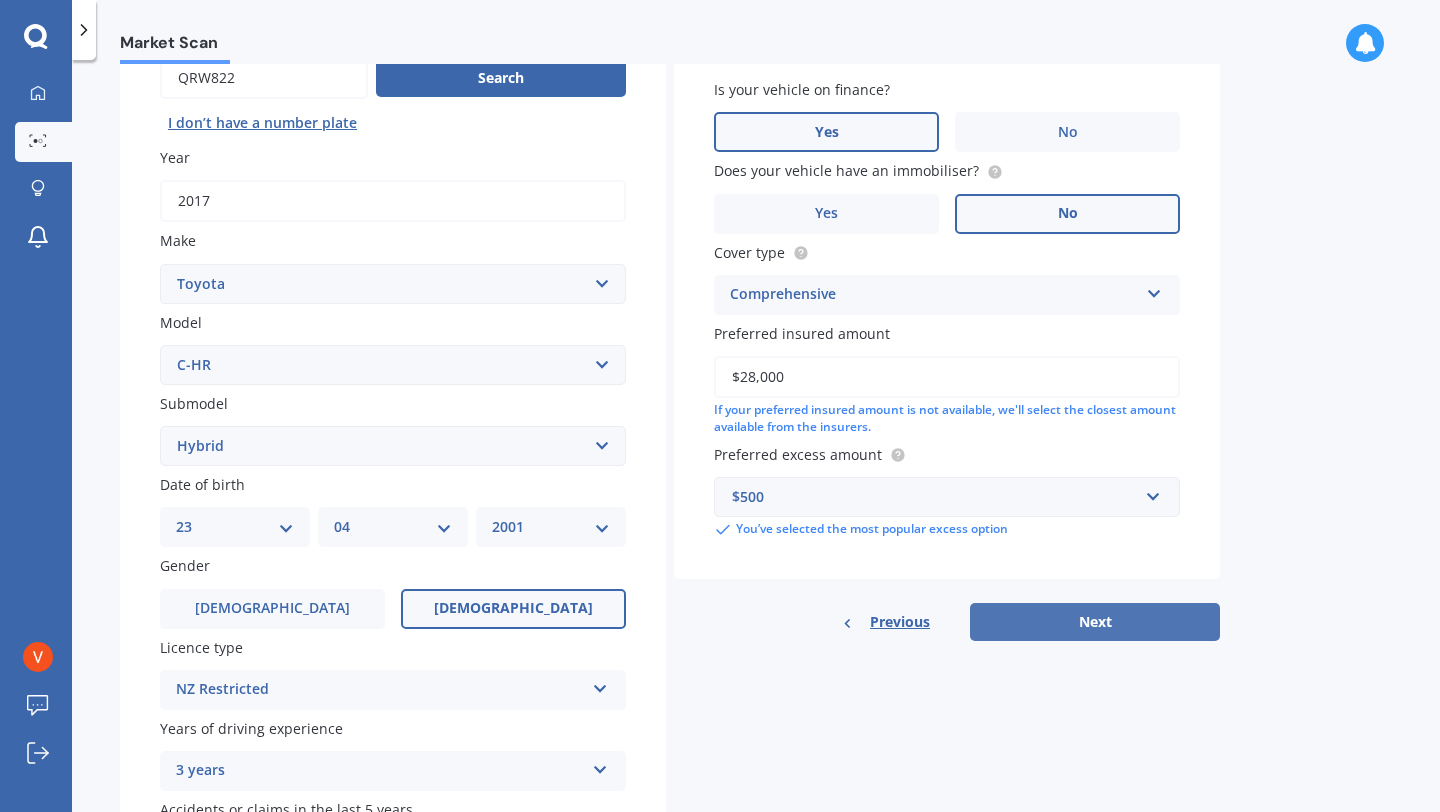 click on "Next" at bounding box center [1095, 622] 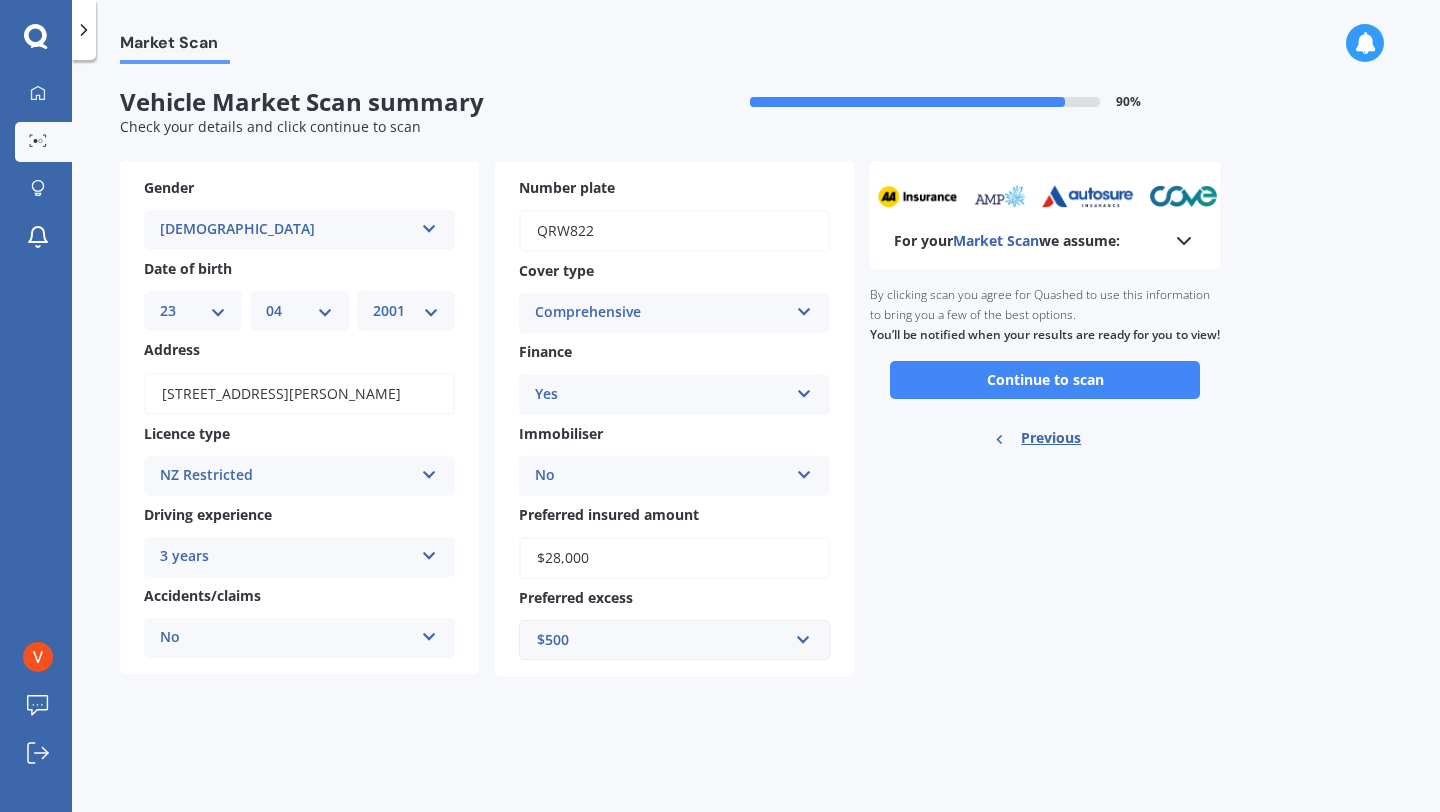 scroll, scrollTop: 0, scrollLeft: 0, axis: both 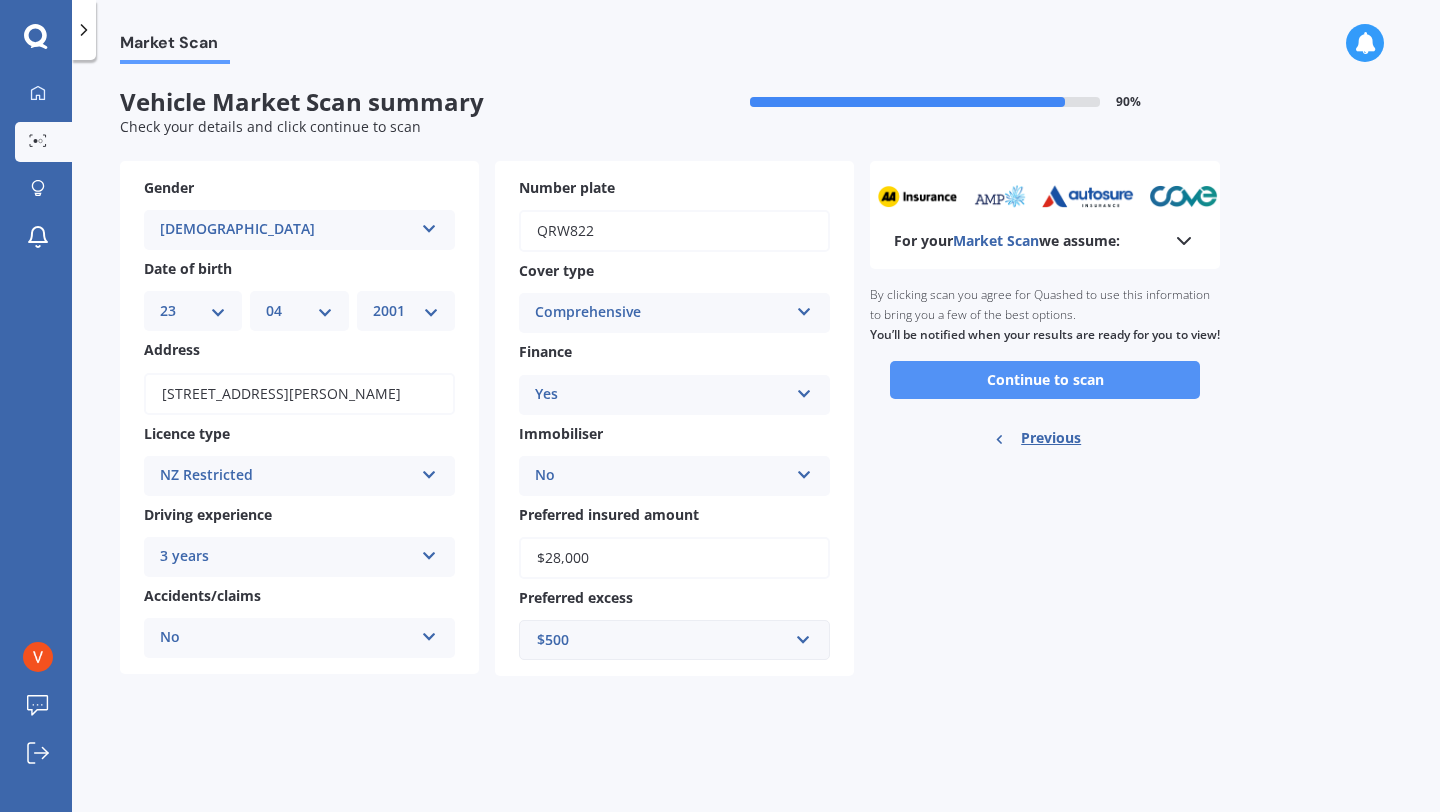 click on "Continue to scan" at bounding box center (1045, 380) 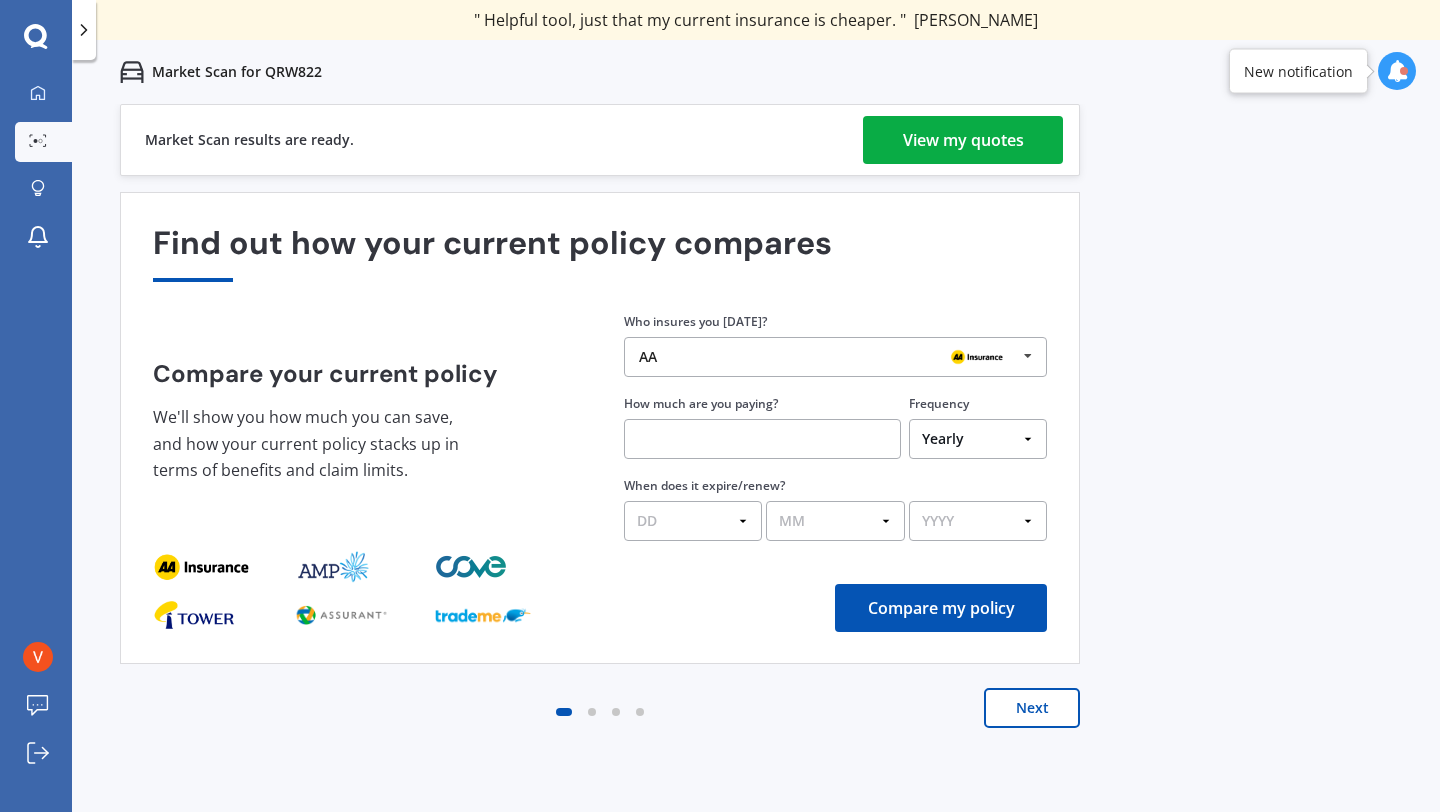 click on "View my quotes" at bounding box center (963, 140) 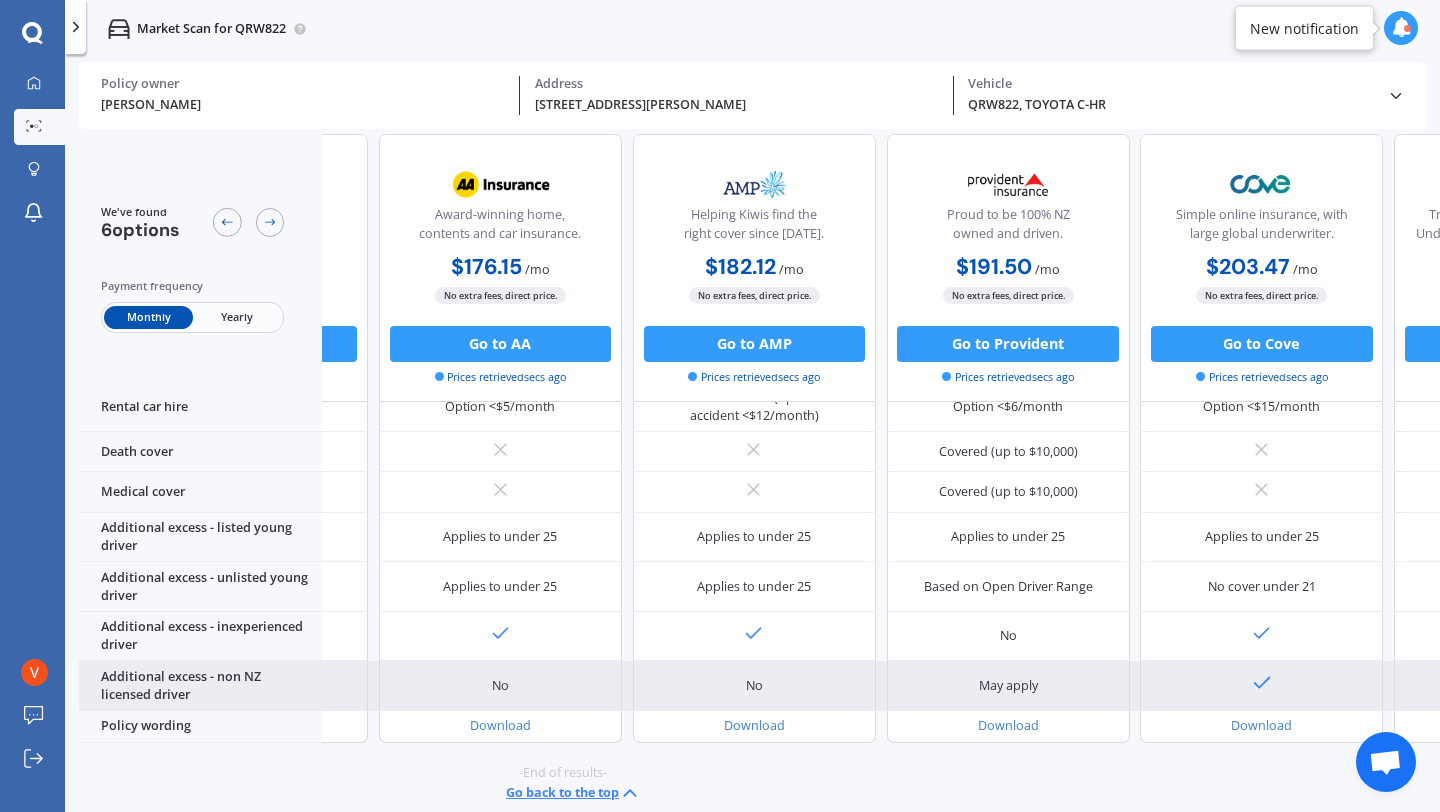 scroll, scrollTop: 875, scrollLeft: 0, axis: vertical 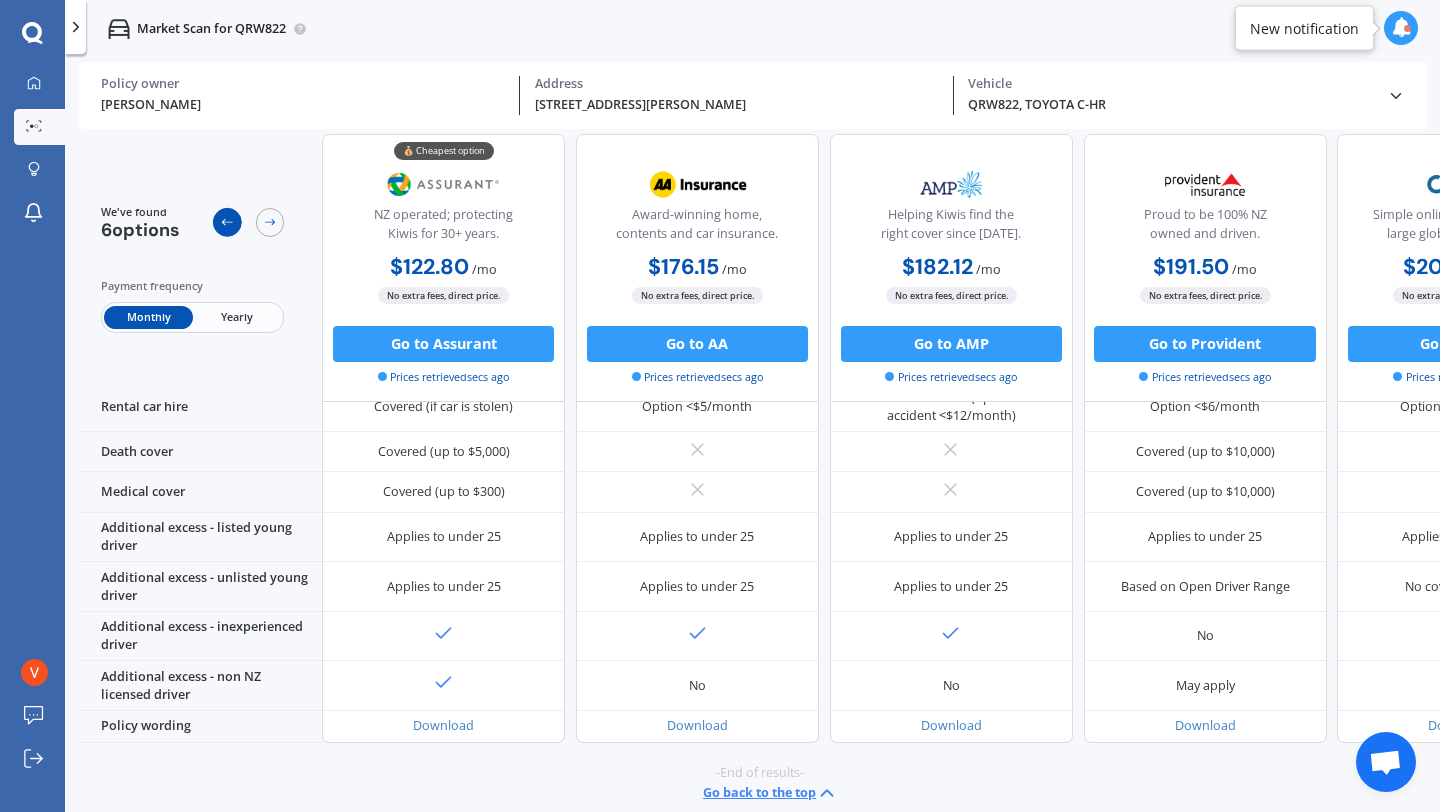 click 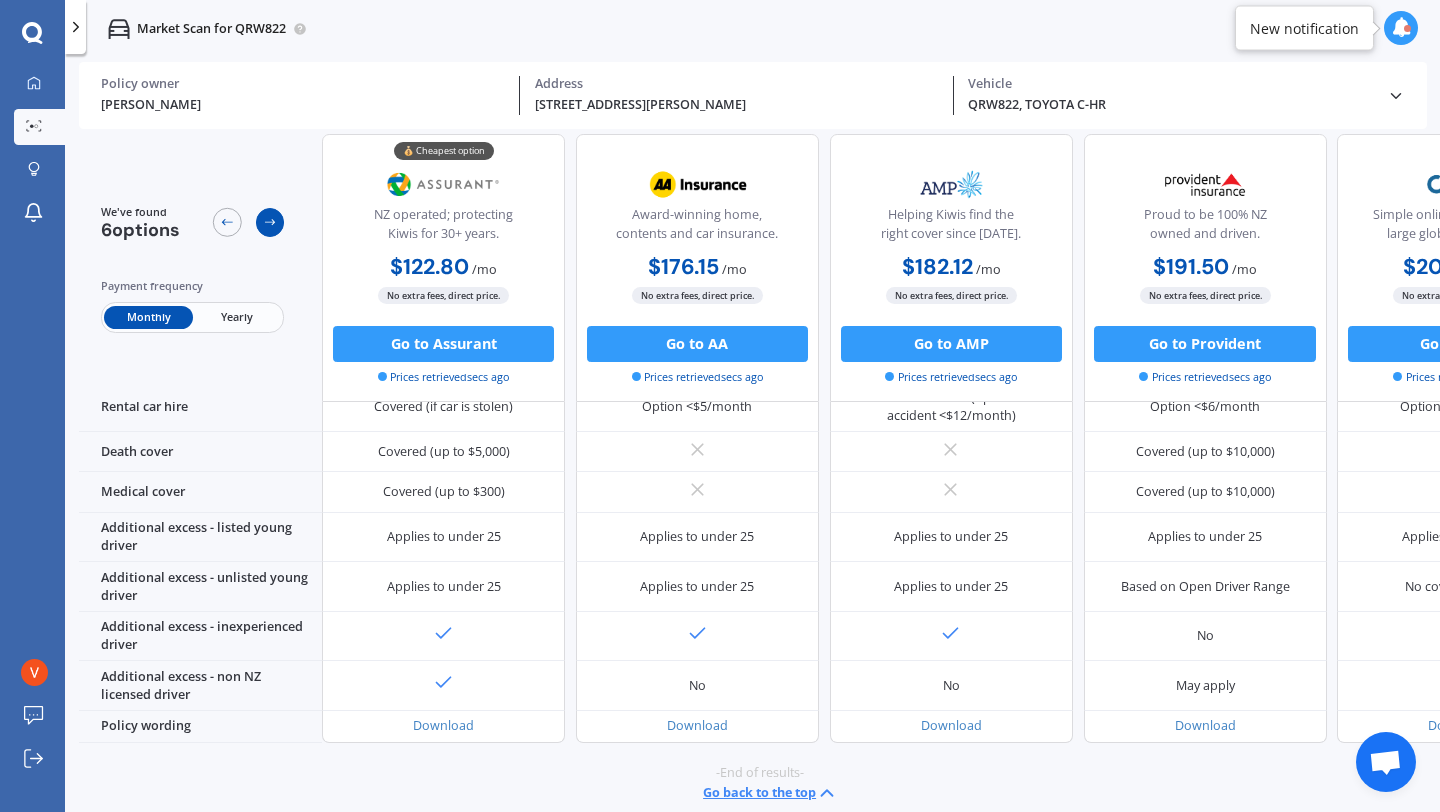 click 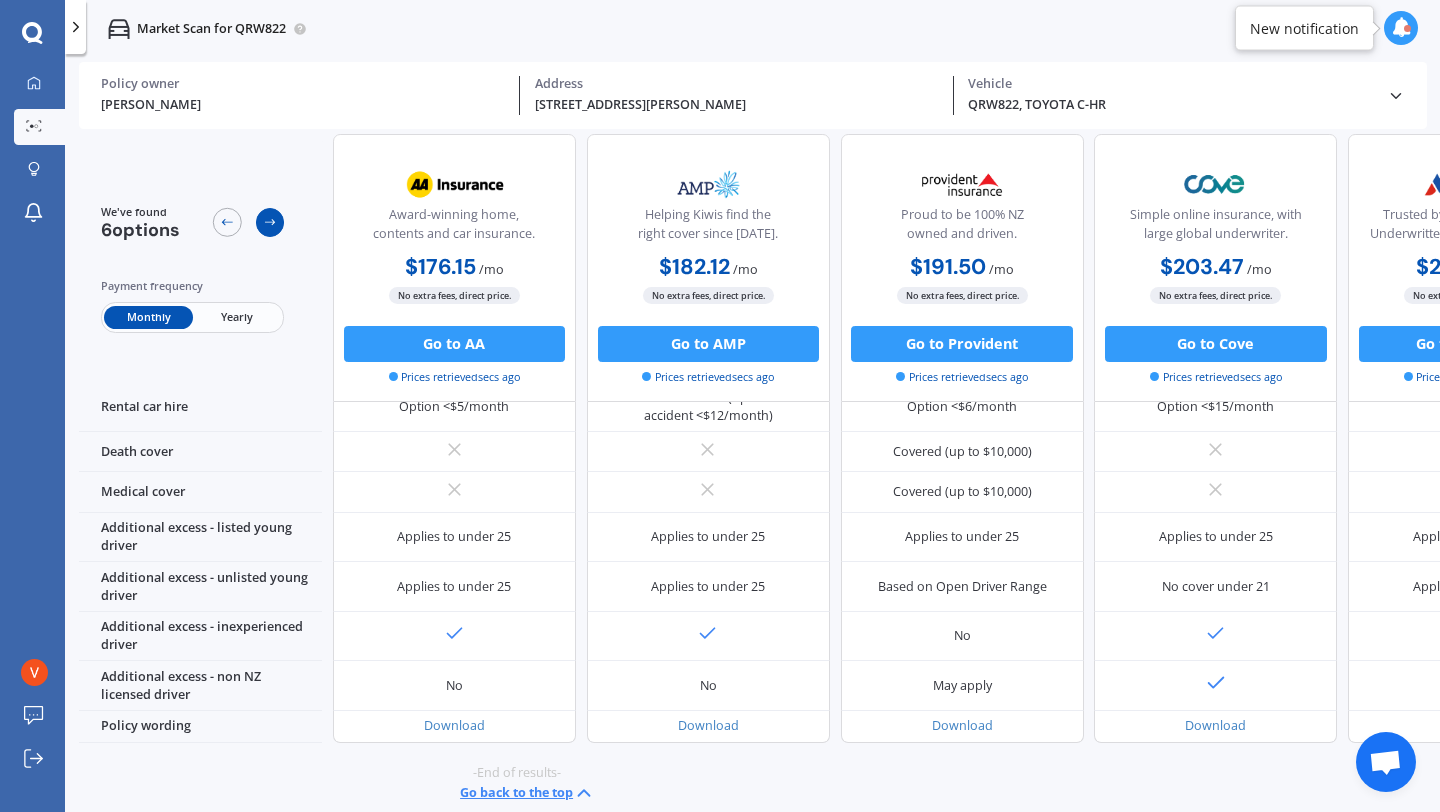 click 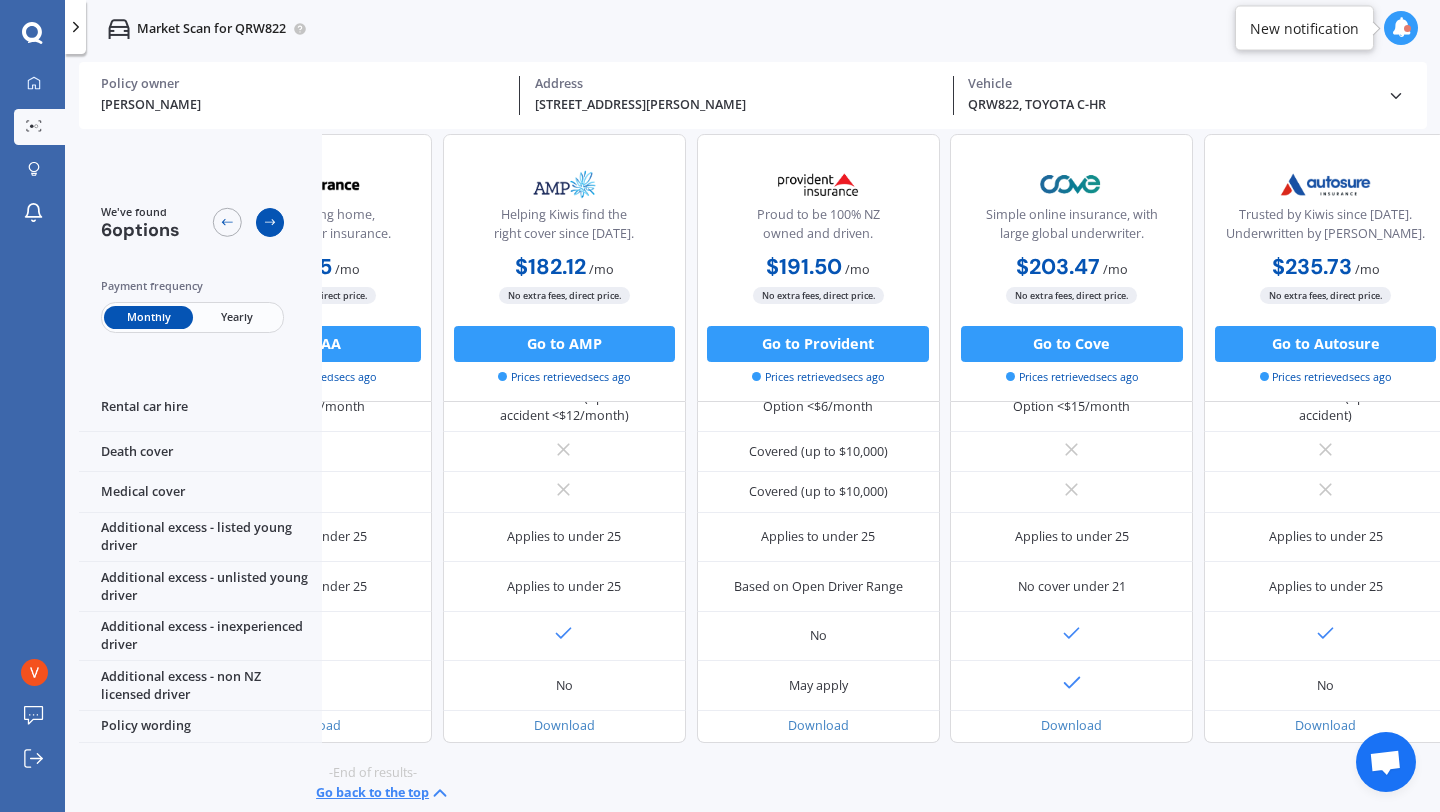 scroll, scrollTop: 875, scrollLeft: 447, axis: both 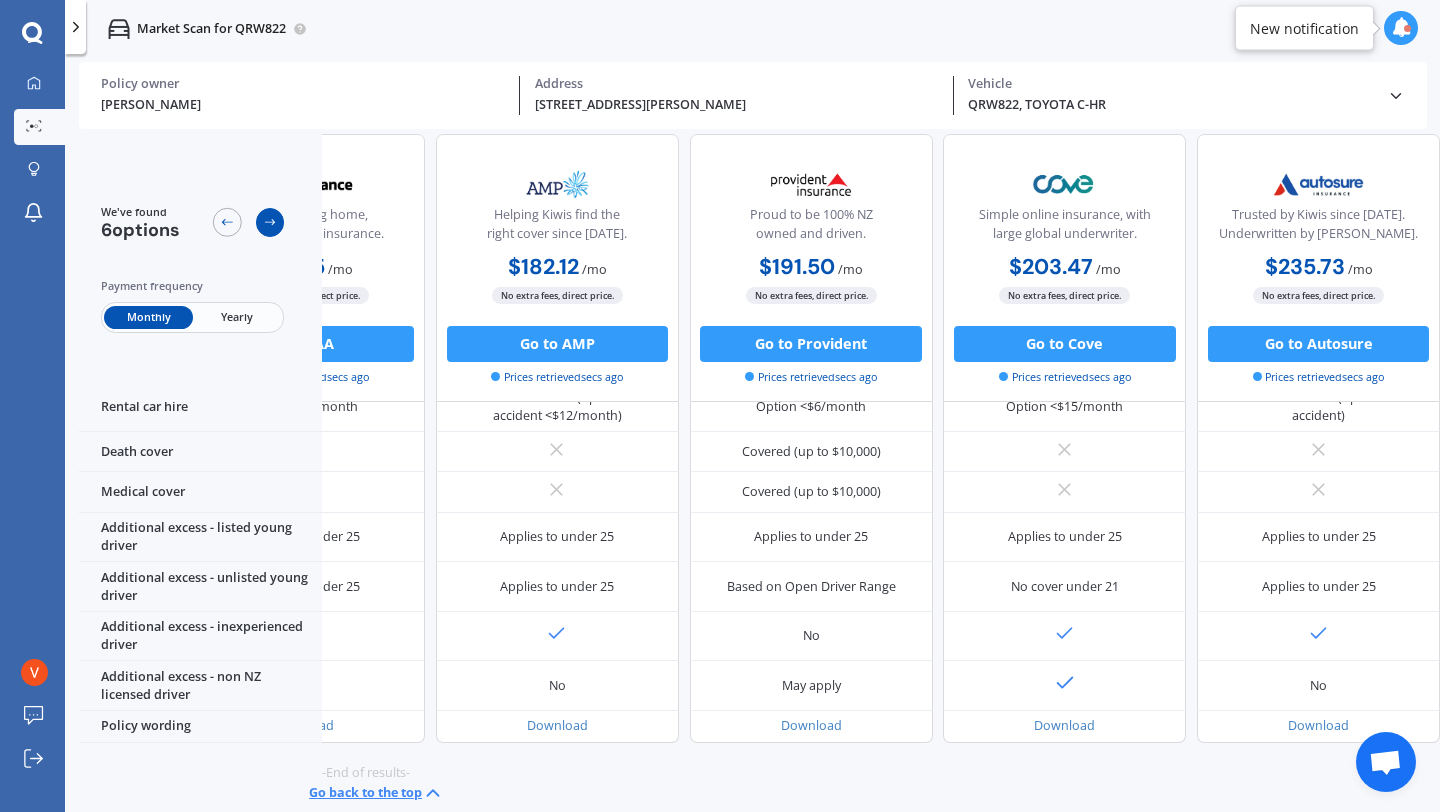 click 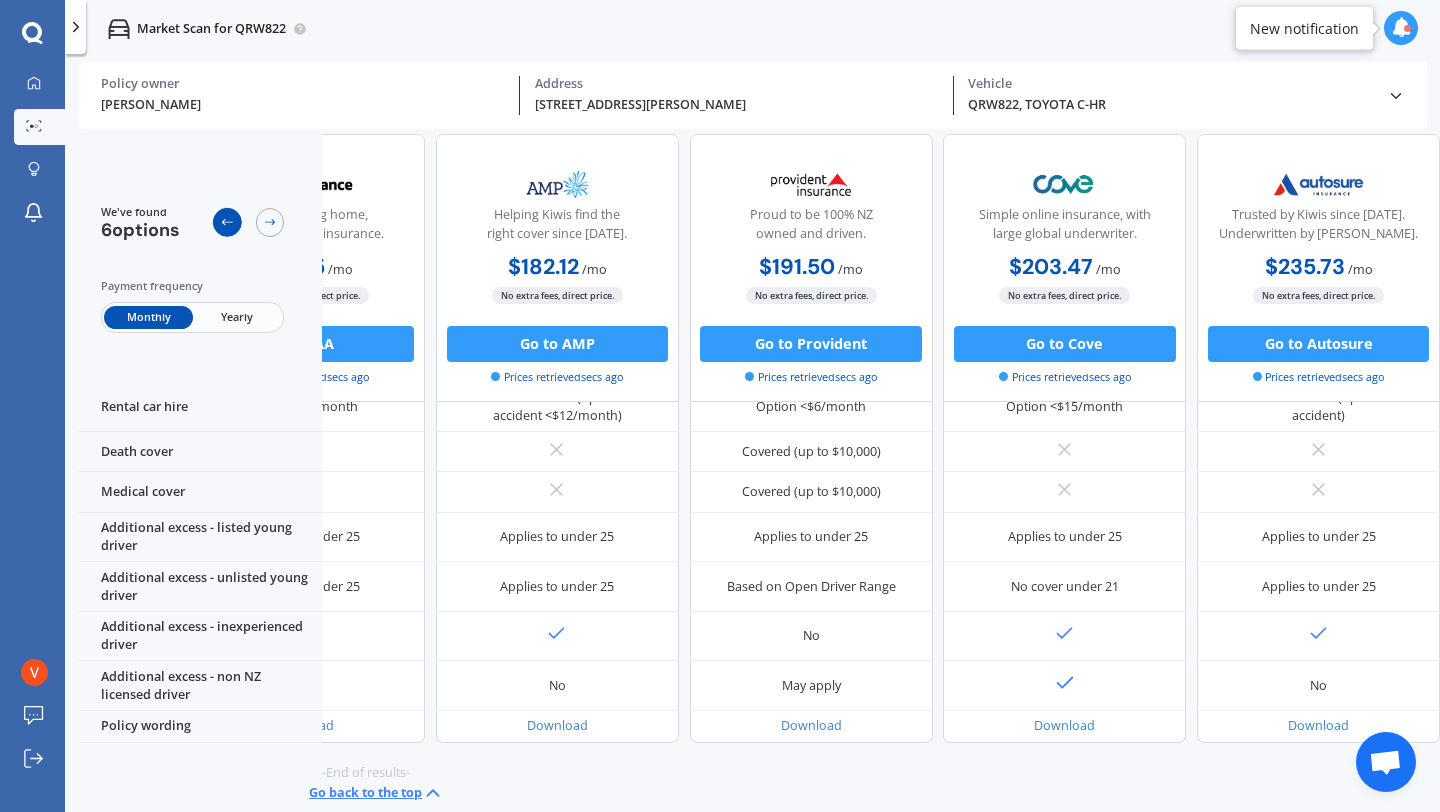 click 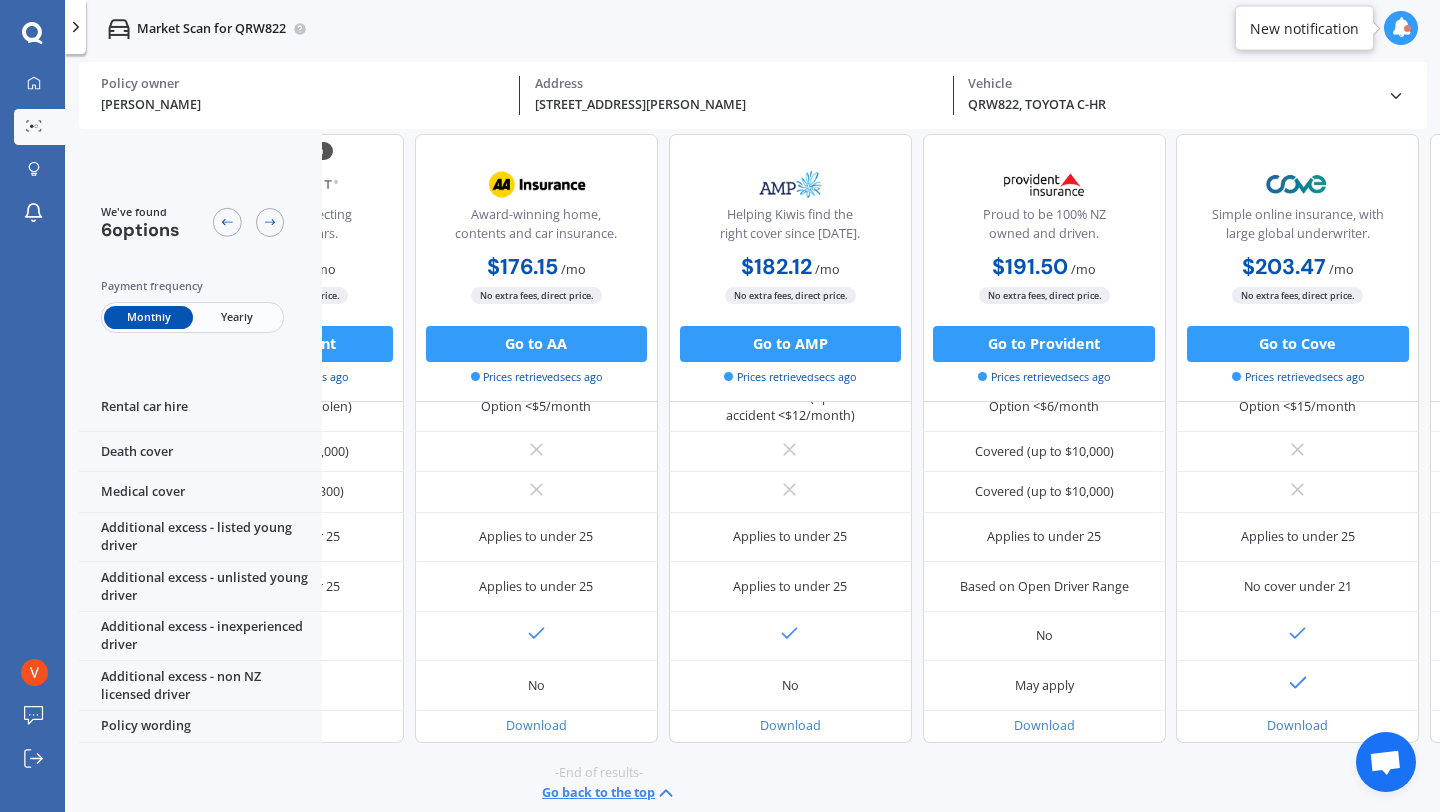 scroll, scrollTop: 875, scrollLeft: 177, axis: both 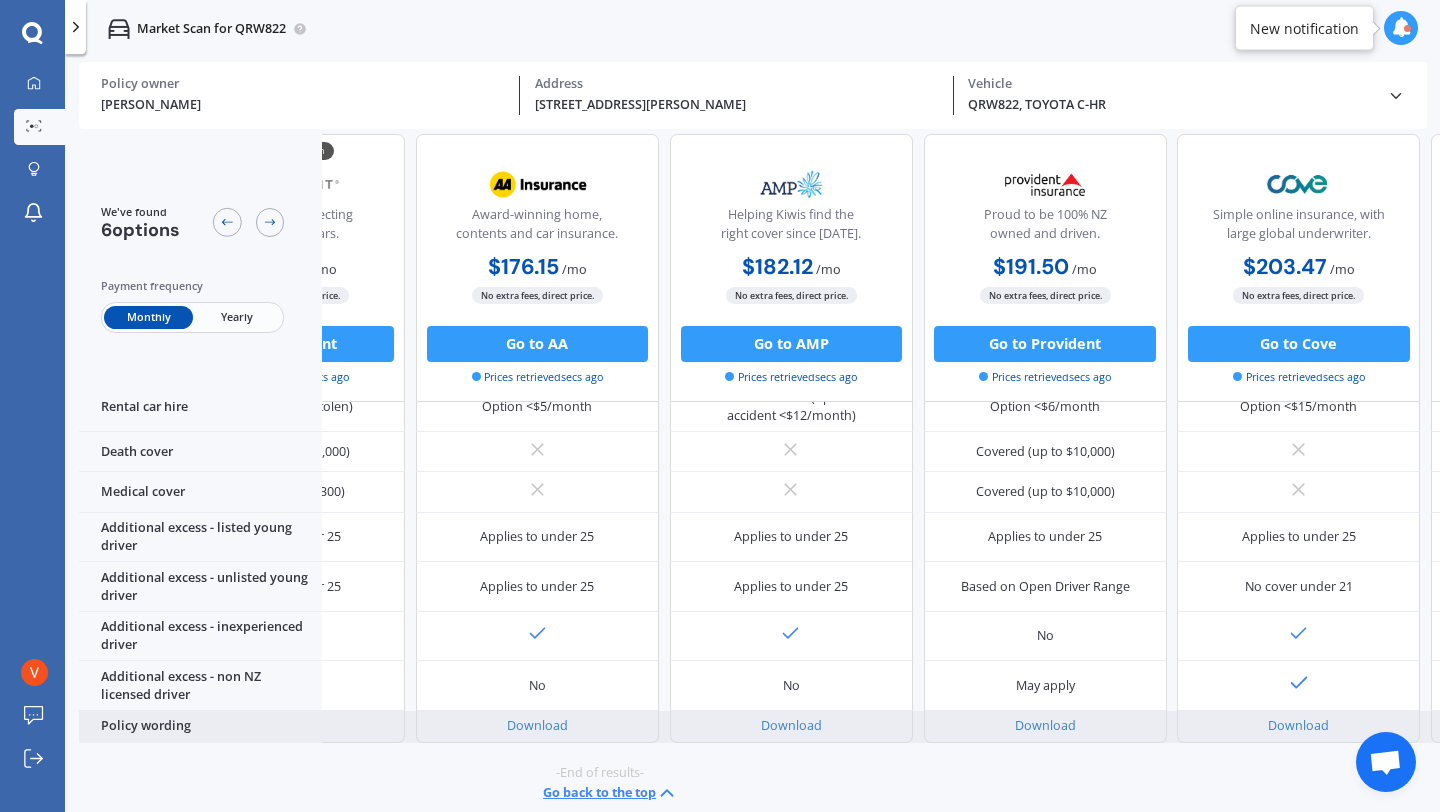 click on "Policy wording" at bounding box center [200, 727] 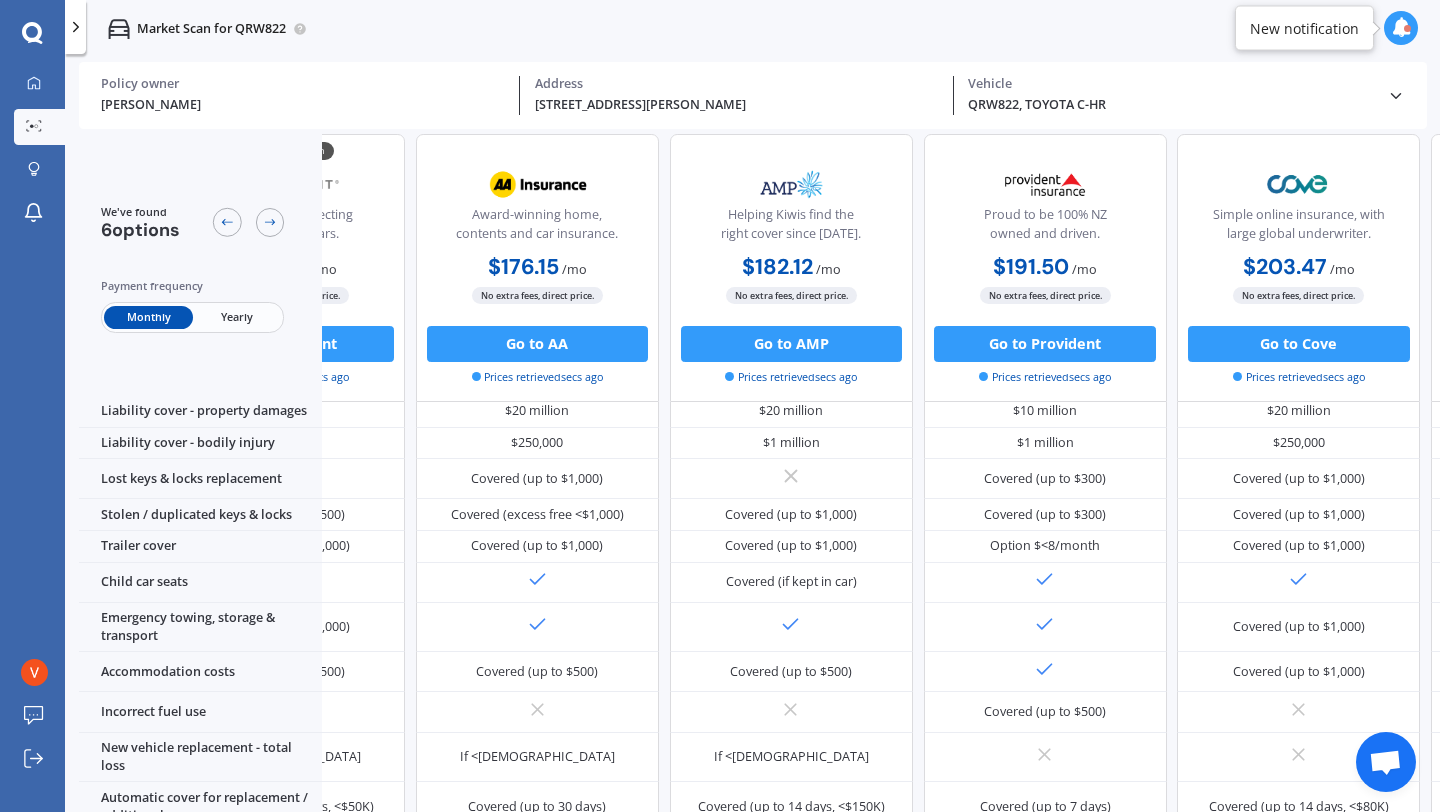 scroll, scrollTop: 0, scrollLeft: 177, axis: horizontal 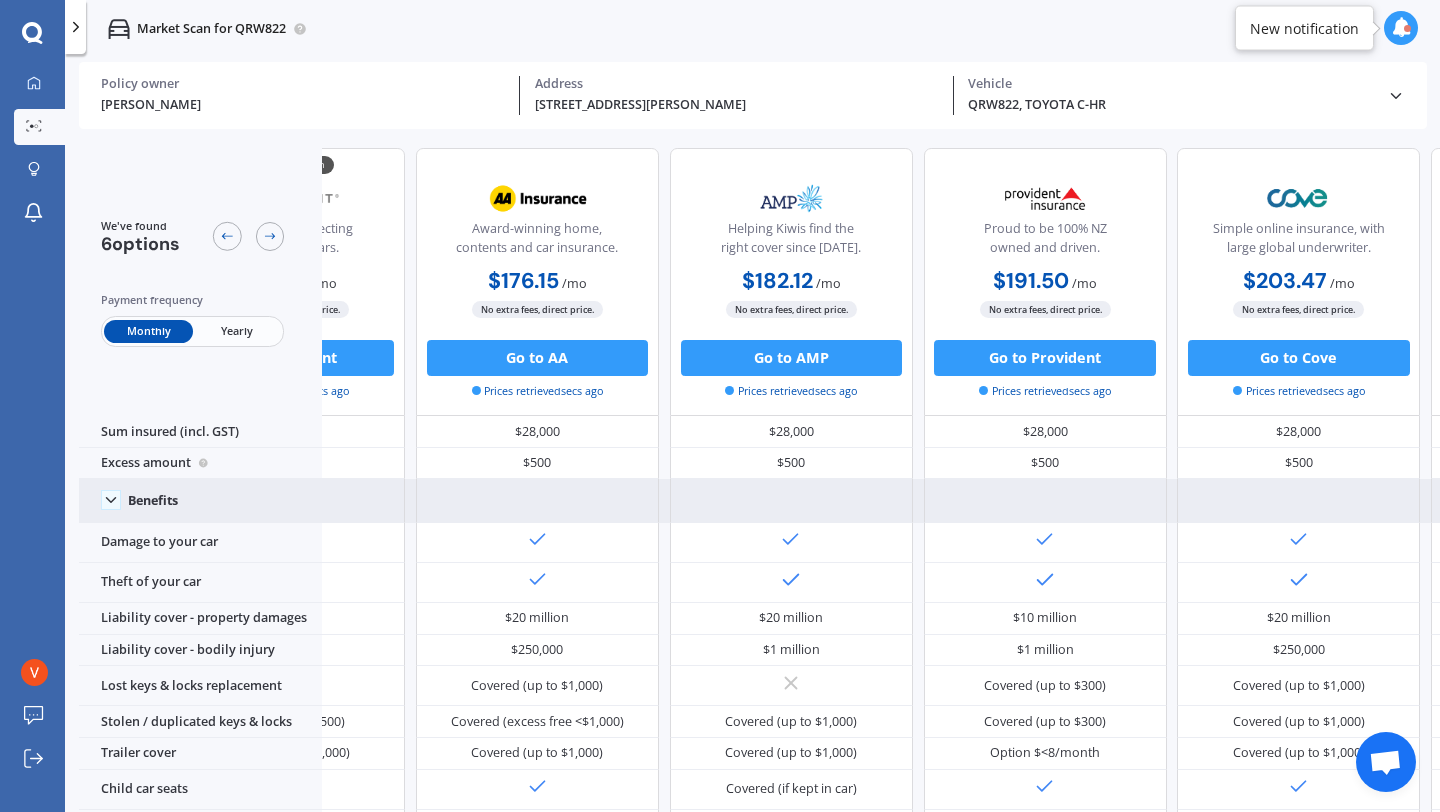 click 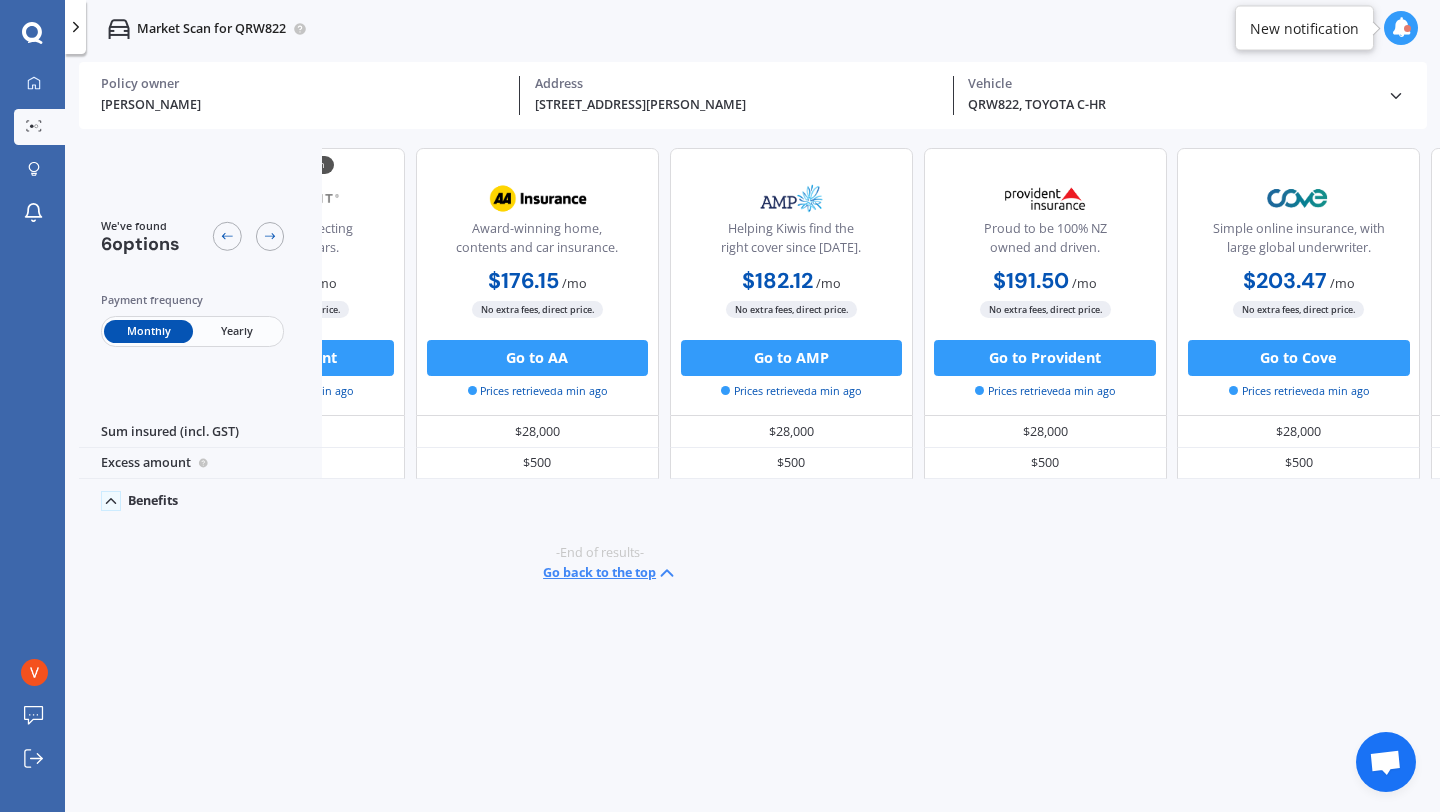 click 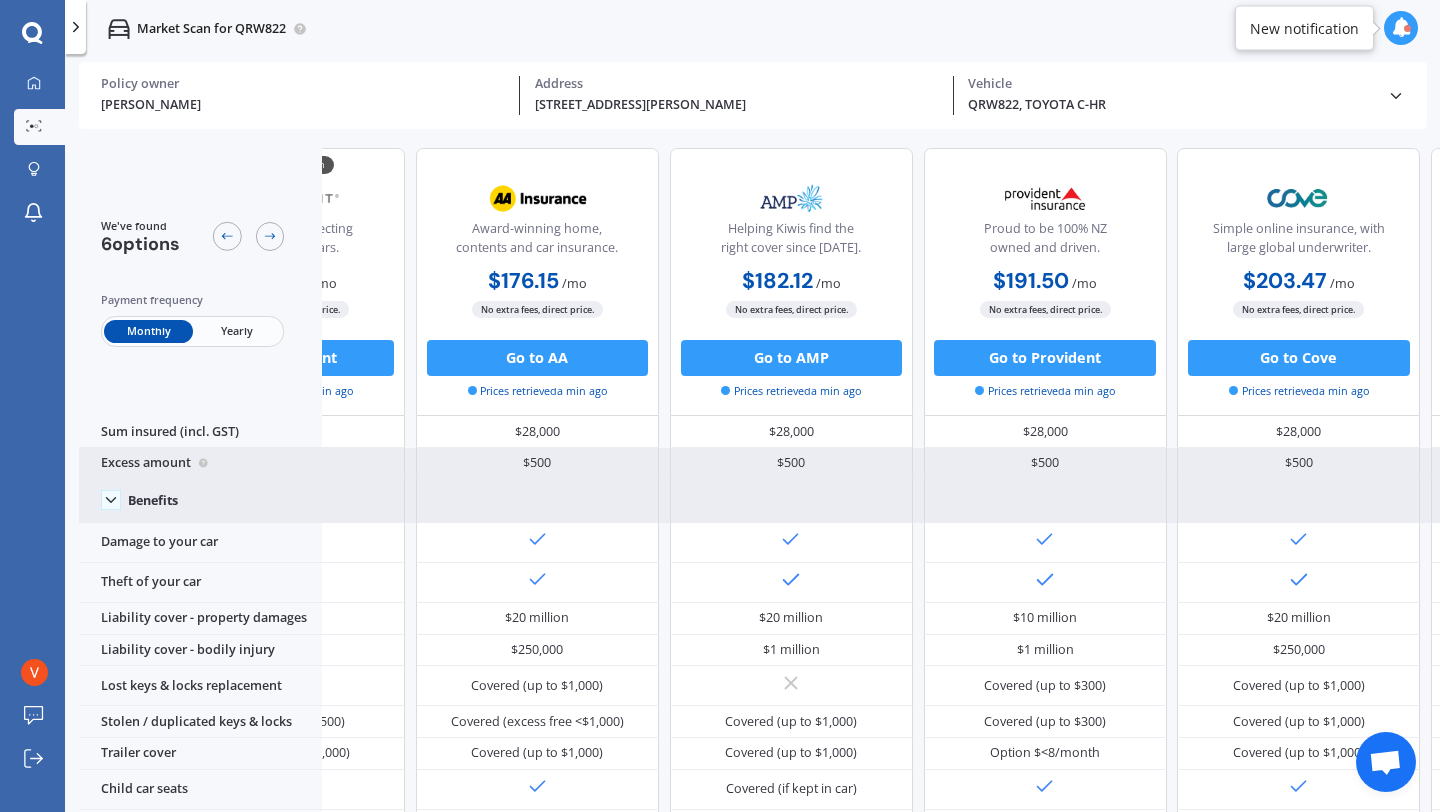 click on "Excess amount" at bounding box center (200, 464) 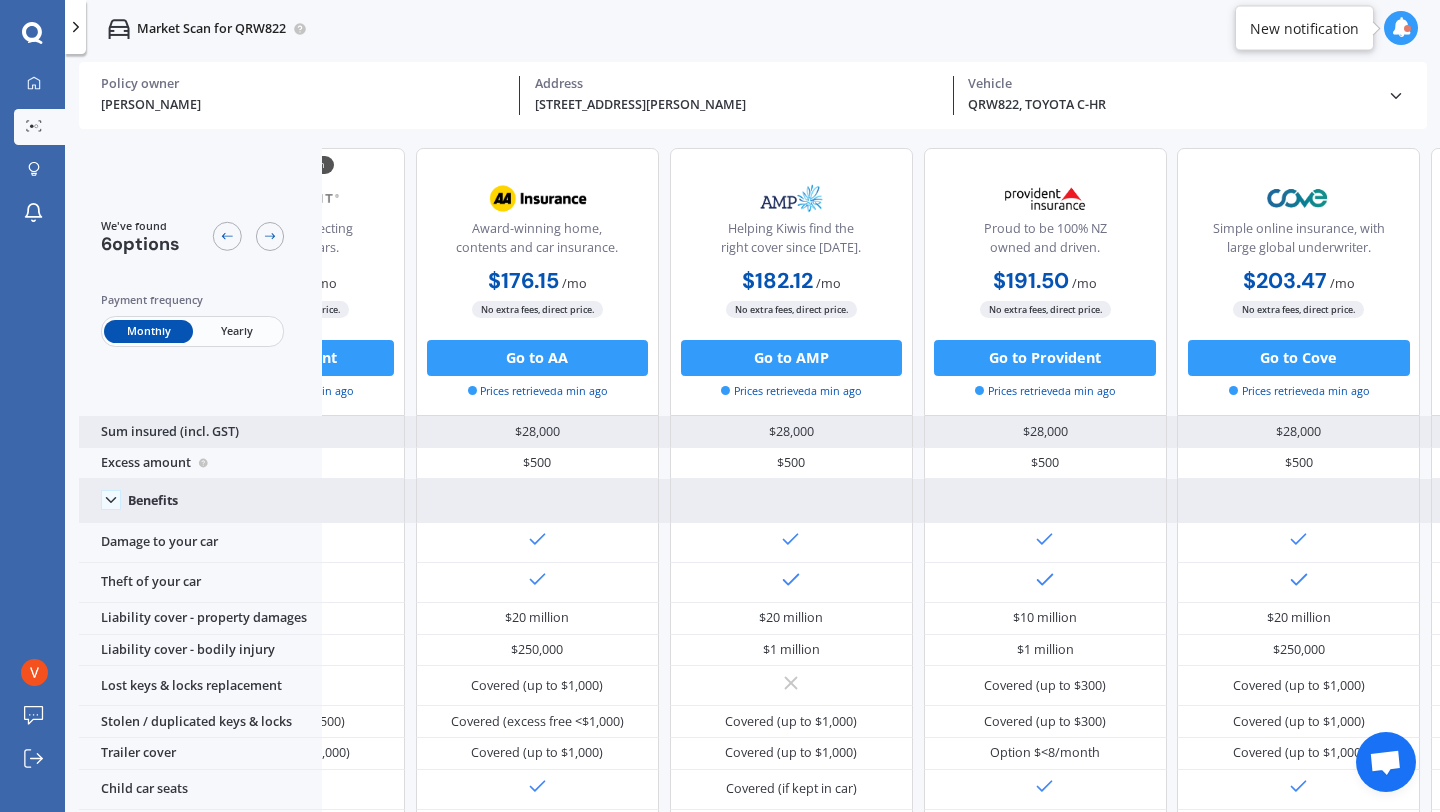 click on "Sum insured (incl. GST)" at bounding box center [200, 432] 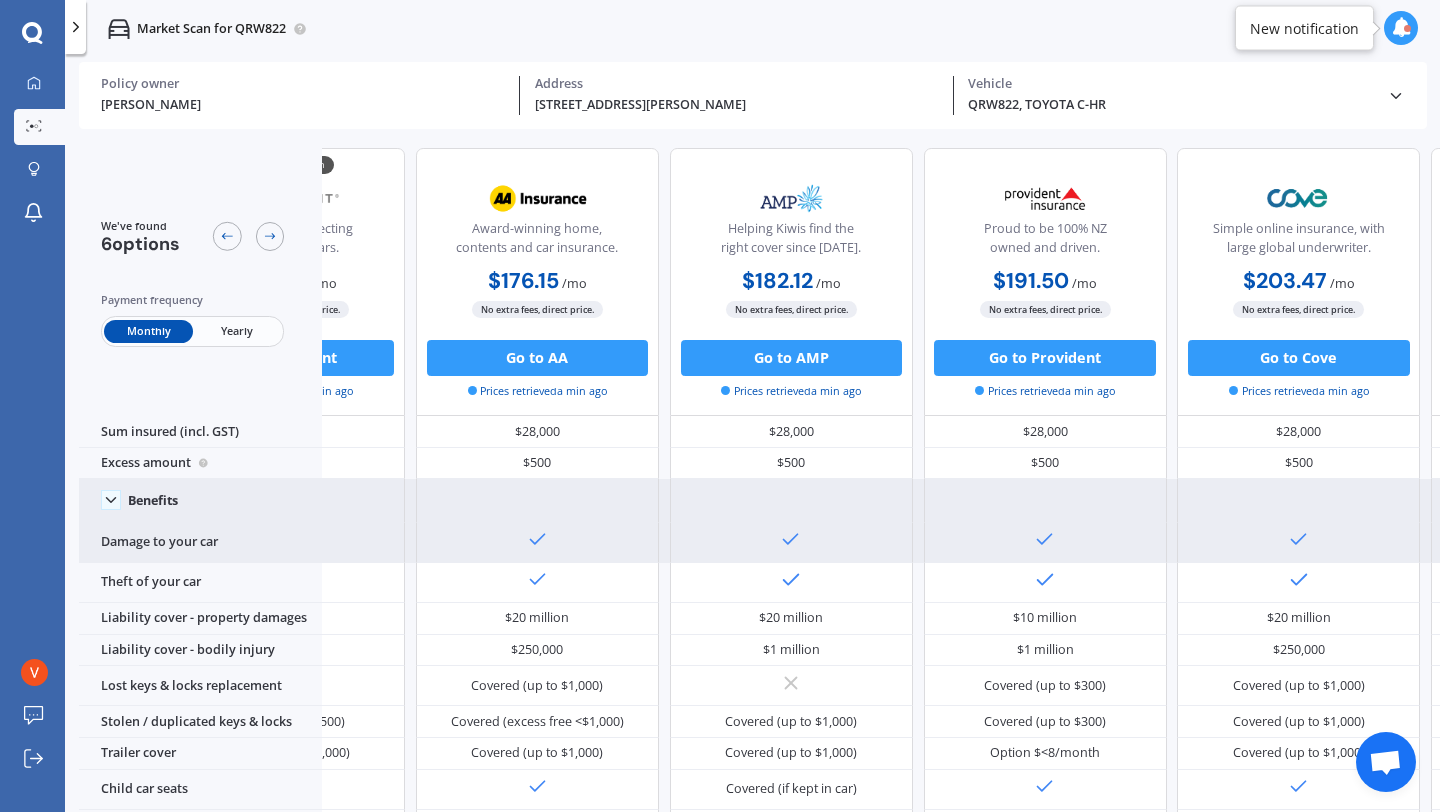 scroll, scrollTop: 0, scrollLeft: 0, axis: both 